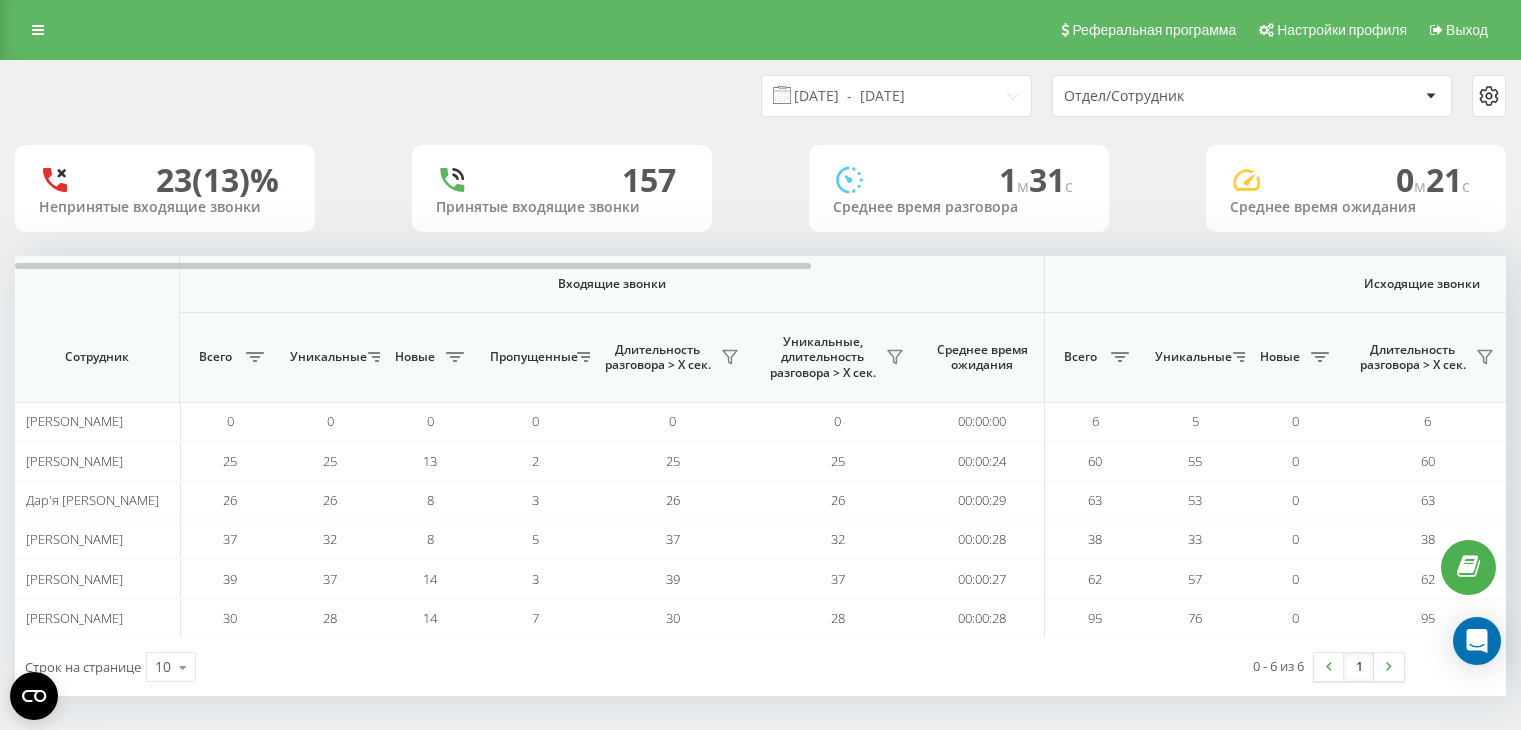 scroll, scrollTop: 0, scrollLeft: 0, axis: both 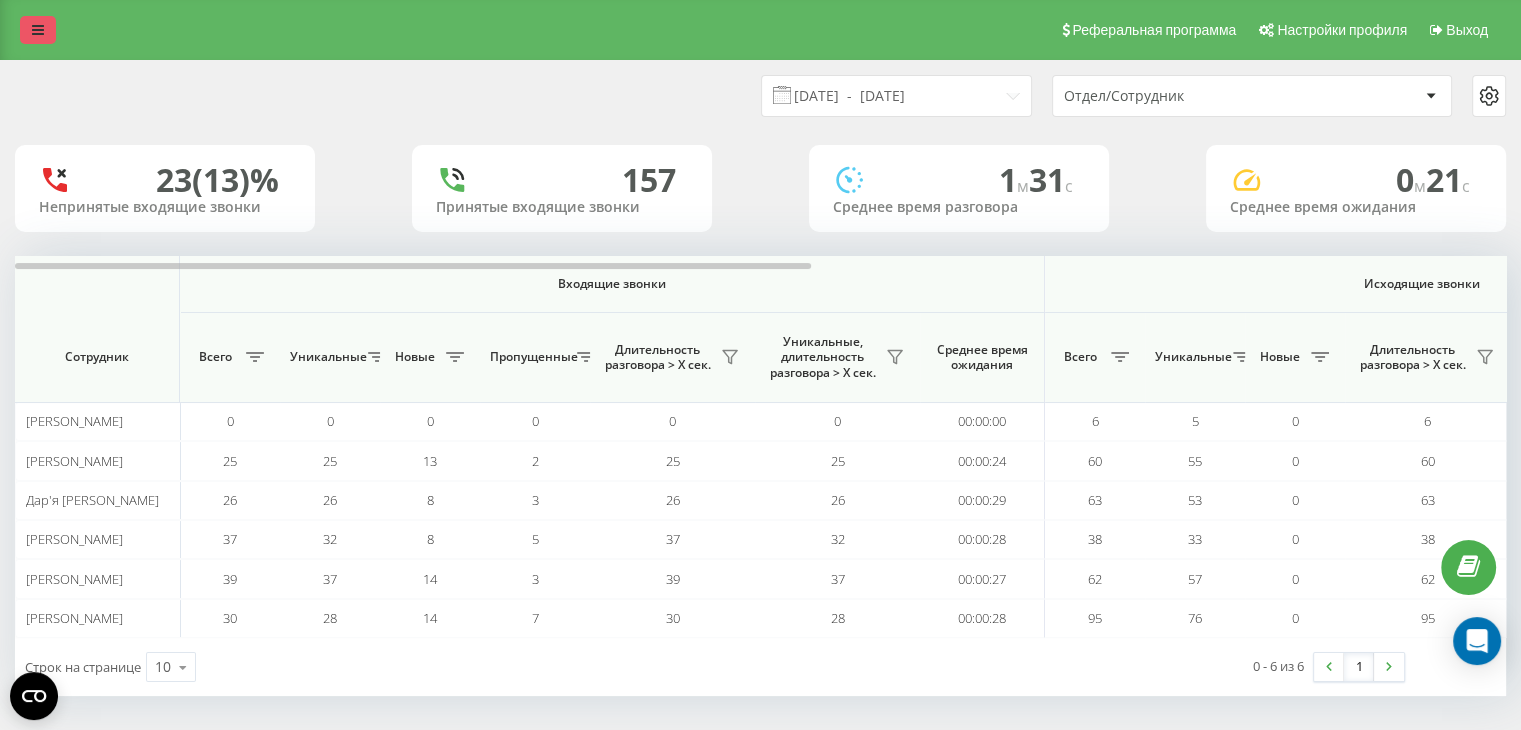 click at bounding box center [38, 30] 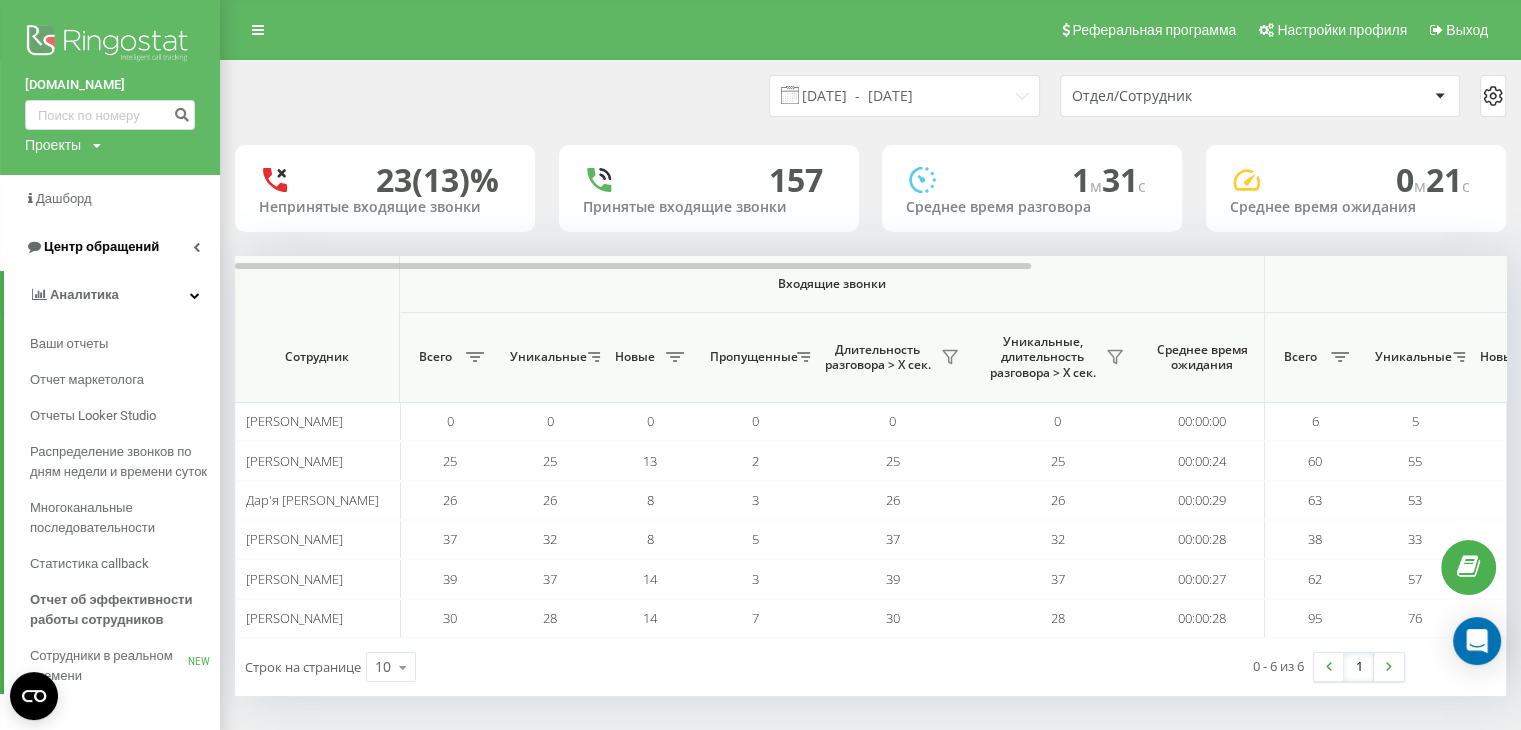 click on "Центр обращений" at bounding box center (92, 247) 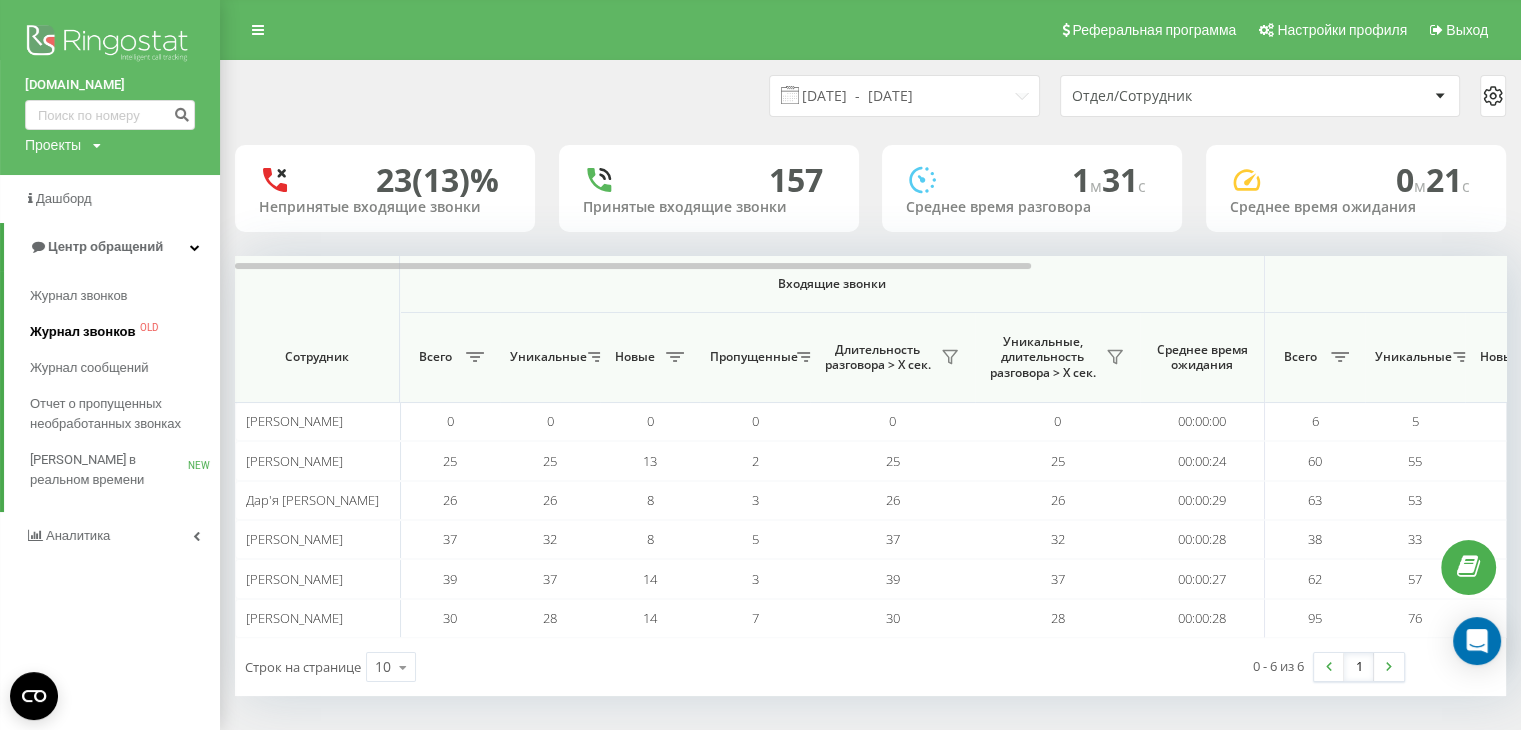 click on "Журнал звонков" at bounding box center (82, 332) 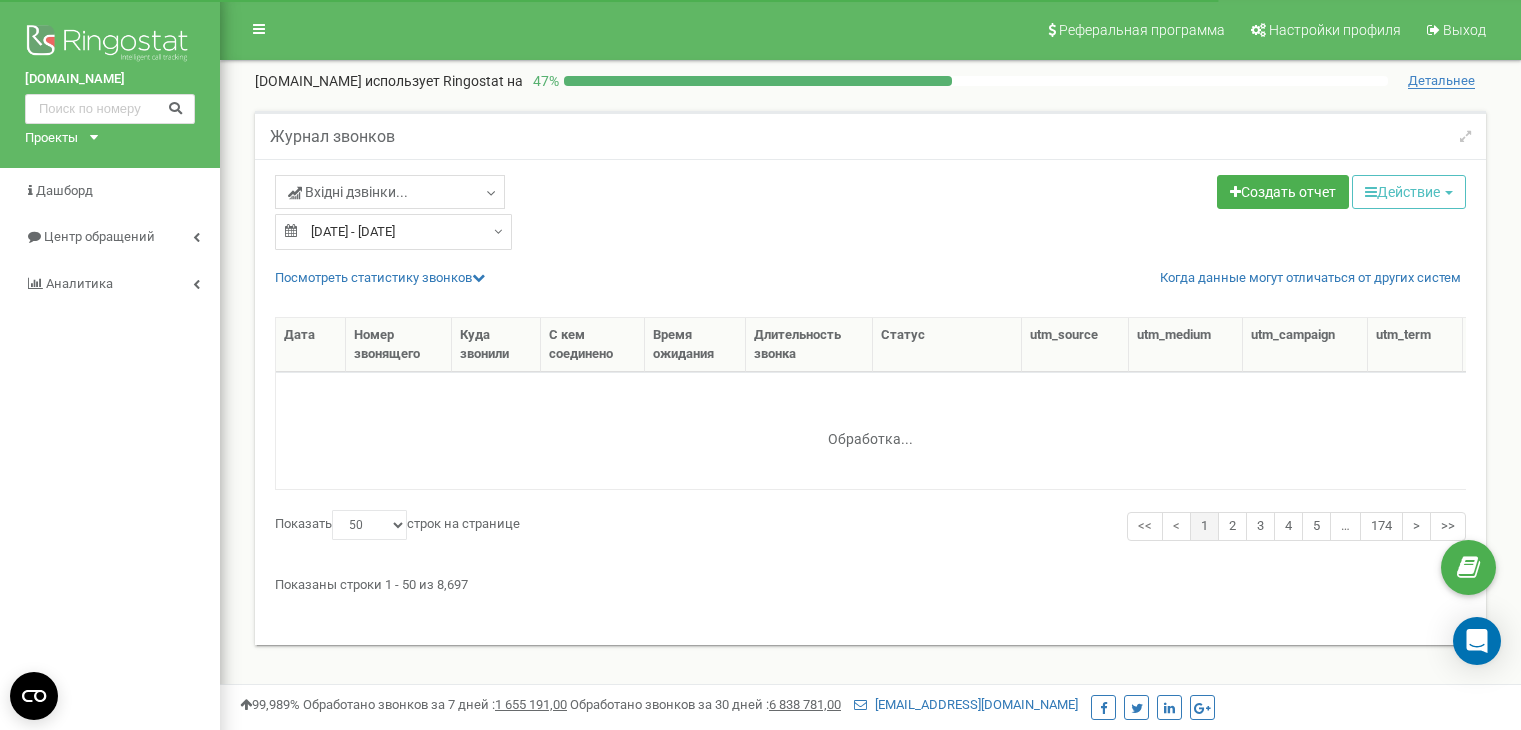 select on "50" 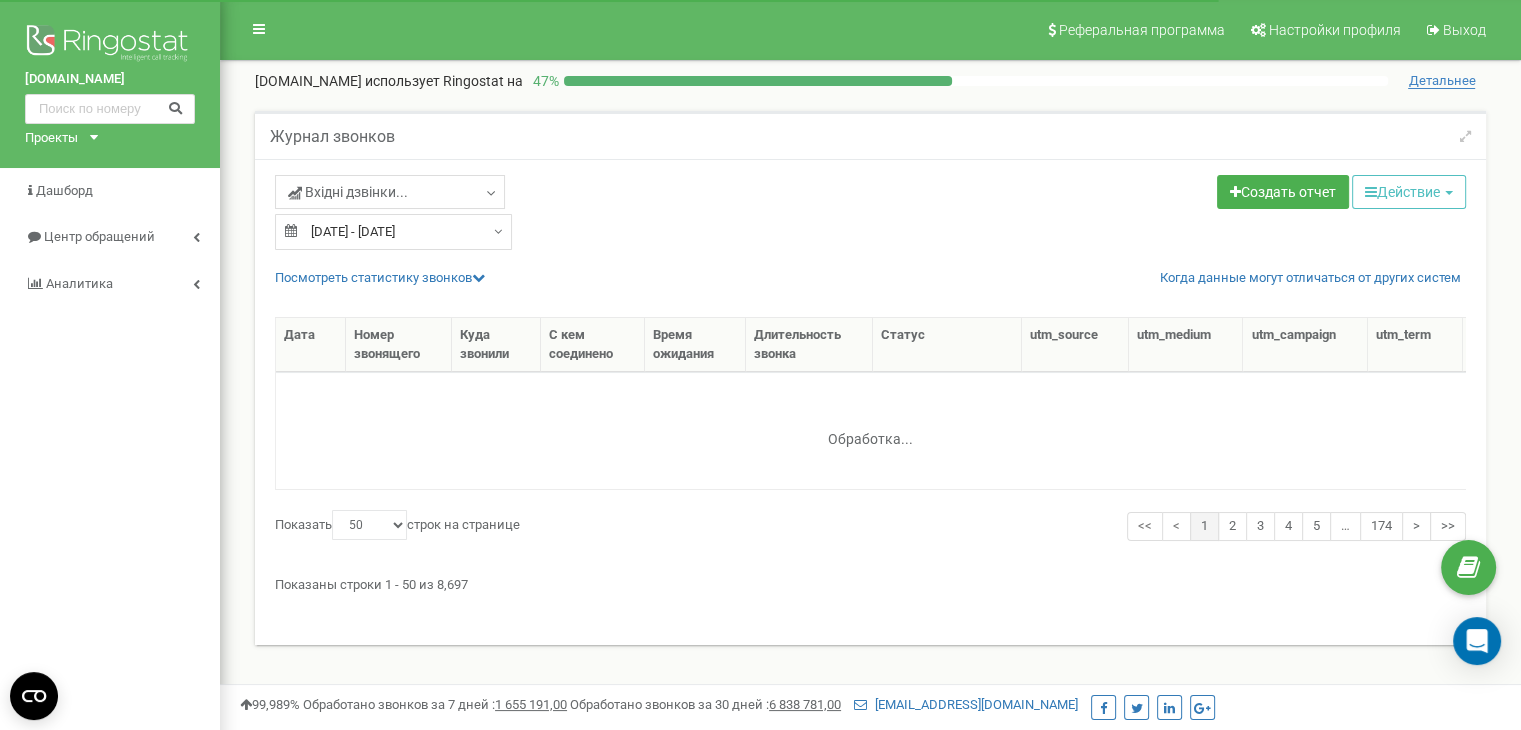 scroll, scrollTop: 0, scrollLeft: 0, axis: both 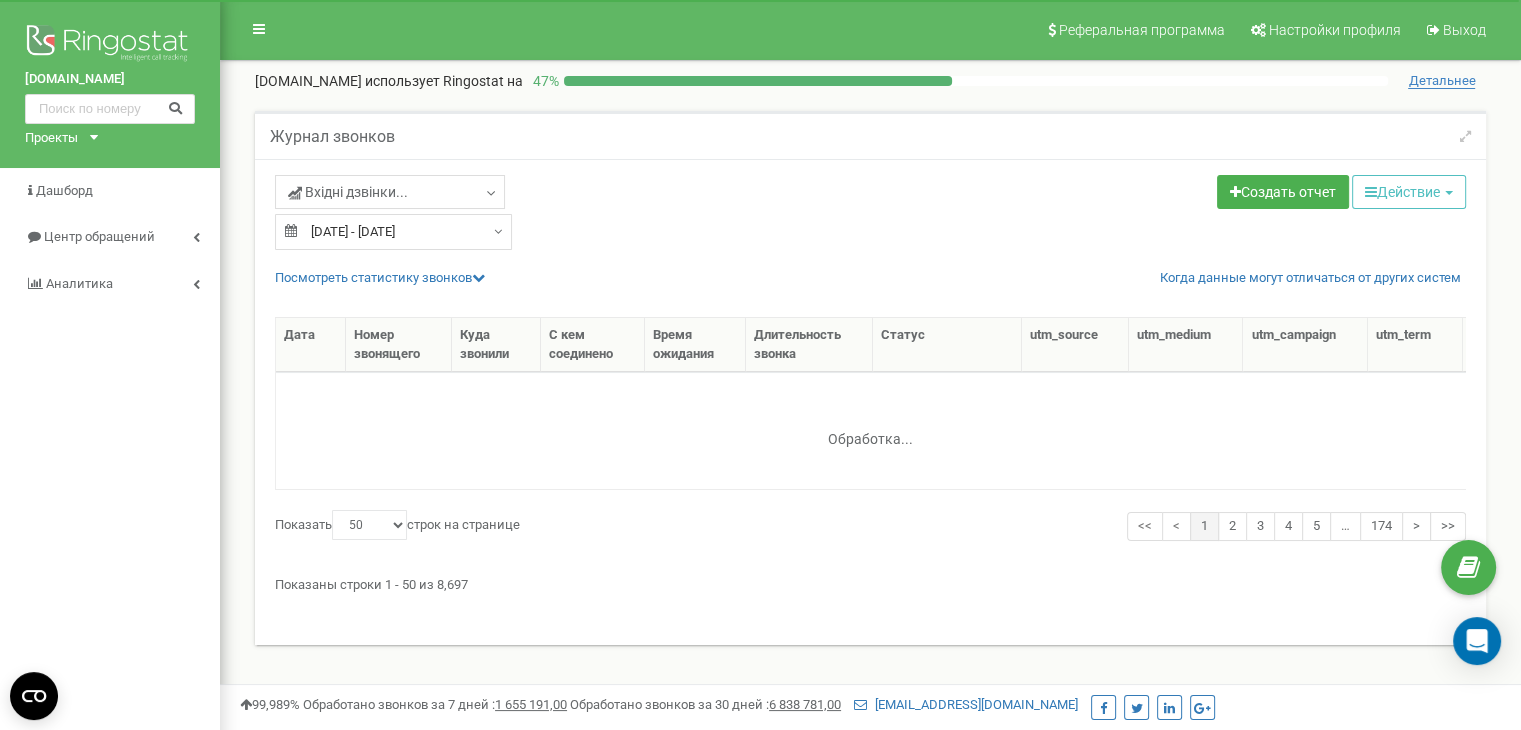 type on "[DATE]" 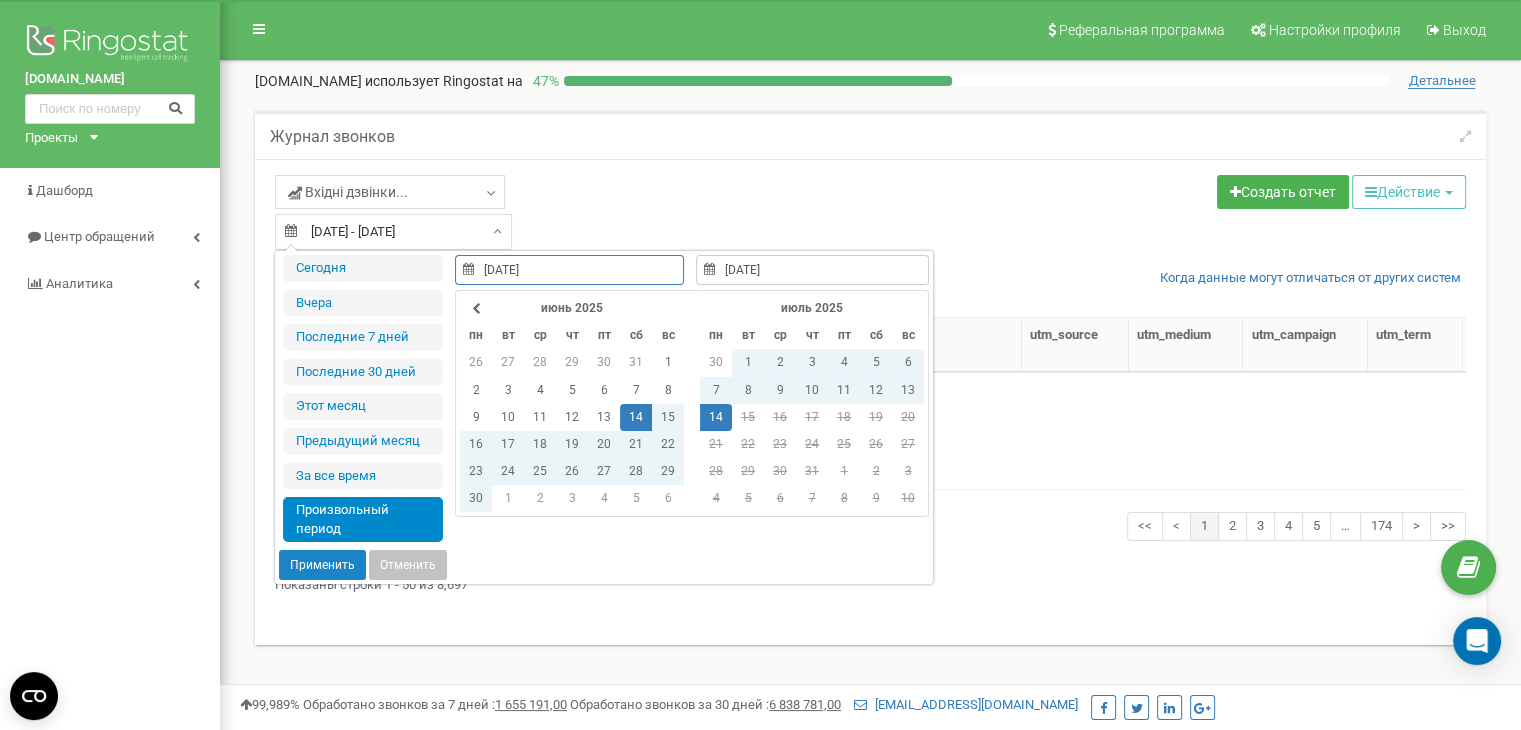 click on "14.06.2025 - 14.07.2025" at bounding box center (393, 232) 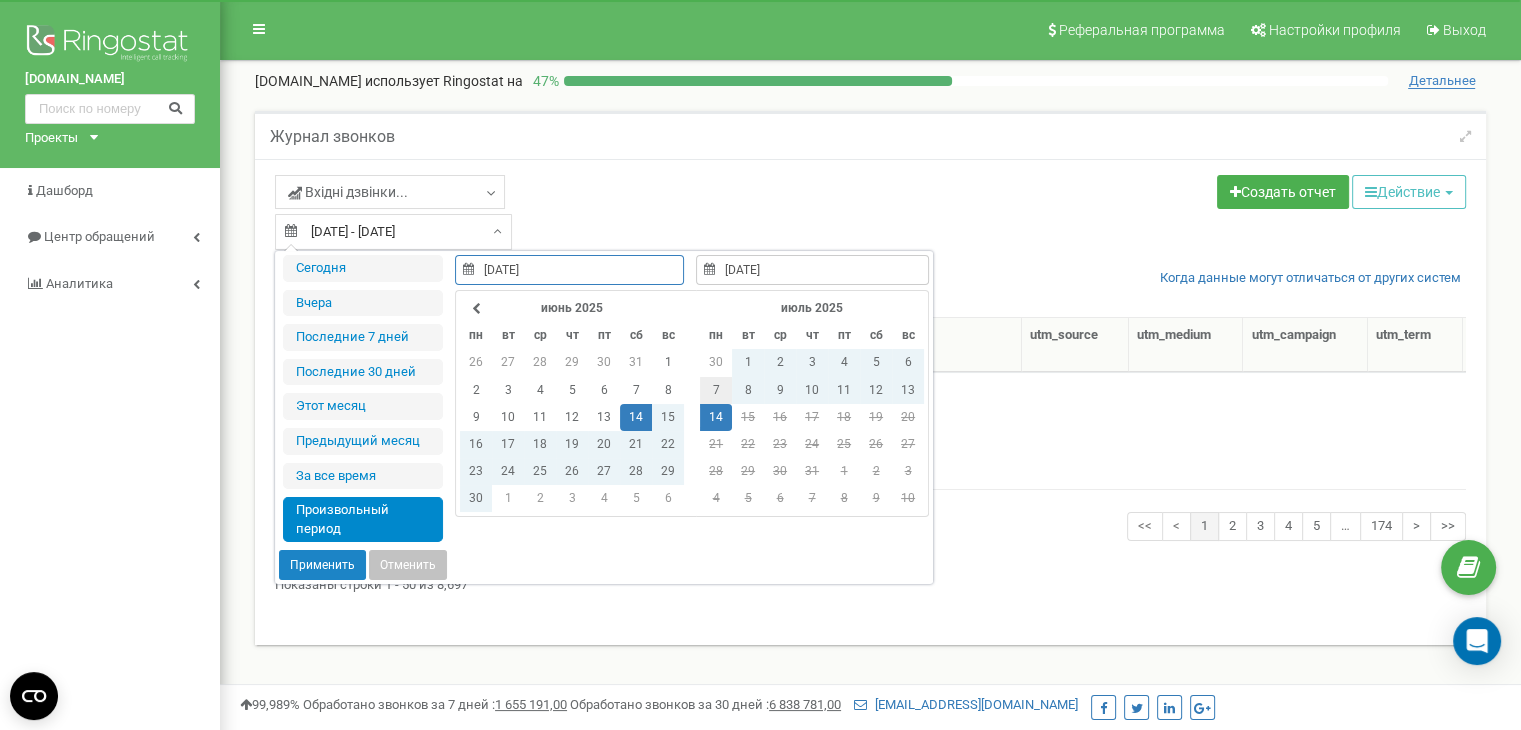 type on "07.07.2025" 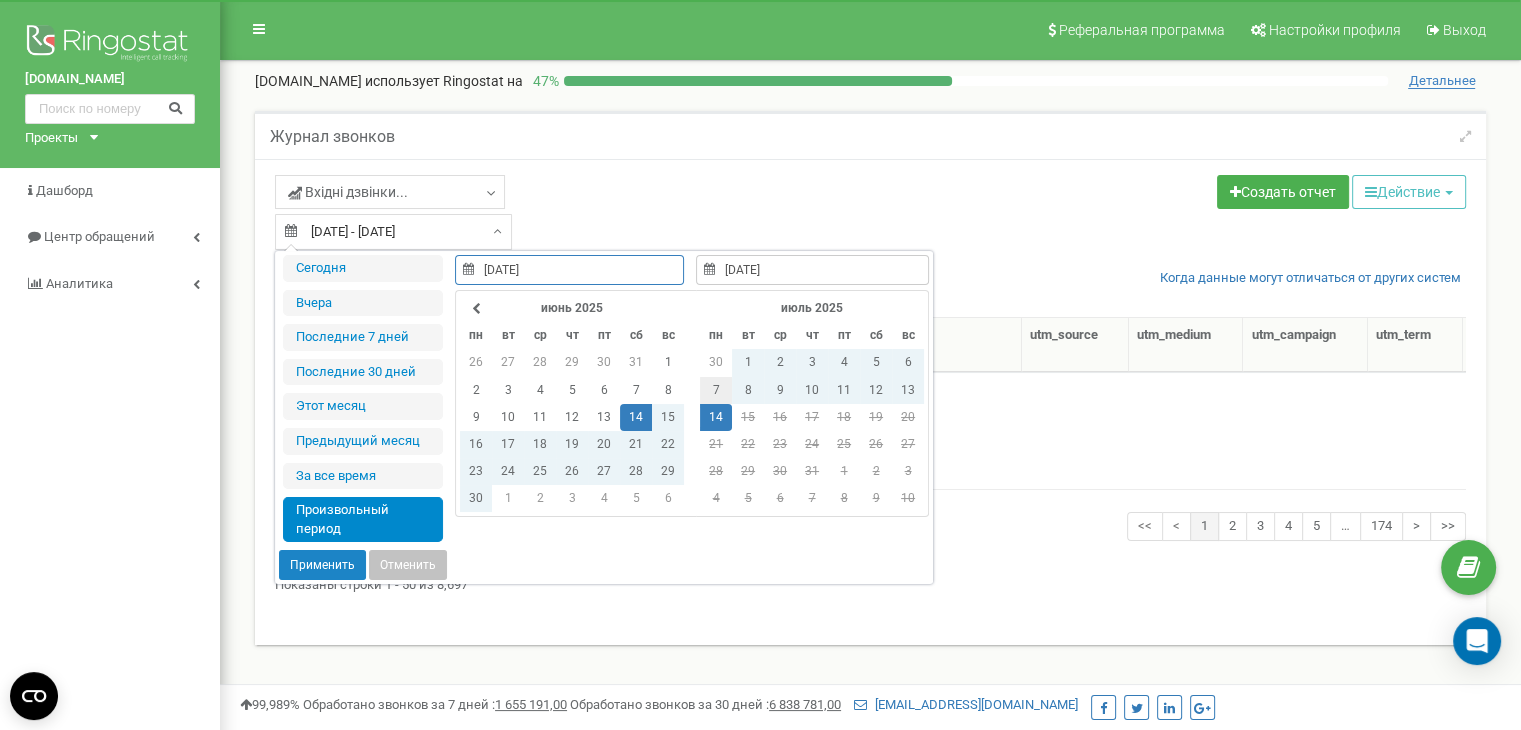 click on "7" at bounding box center (716, 390) 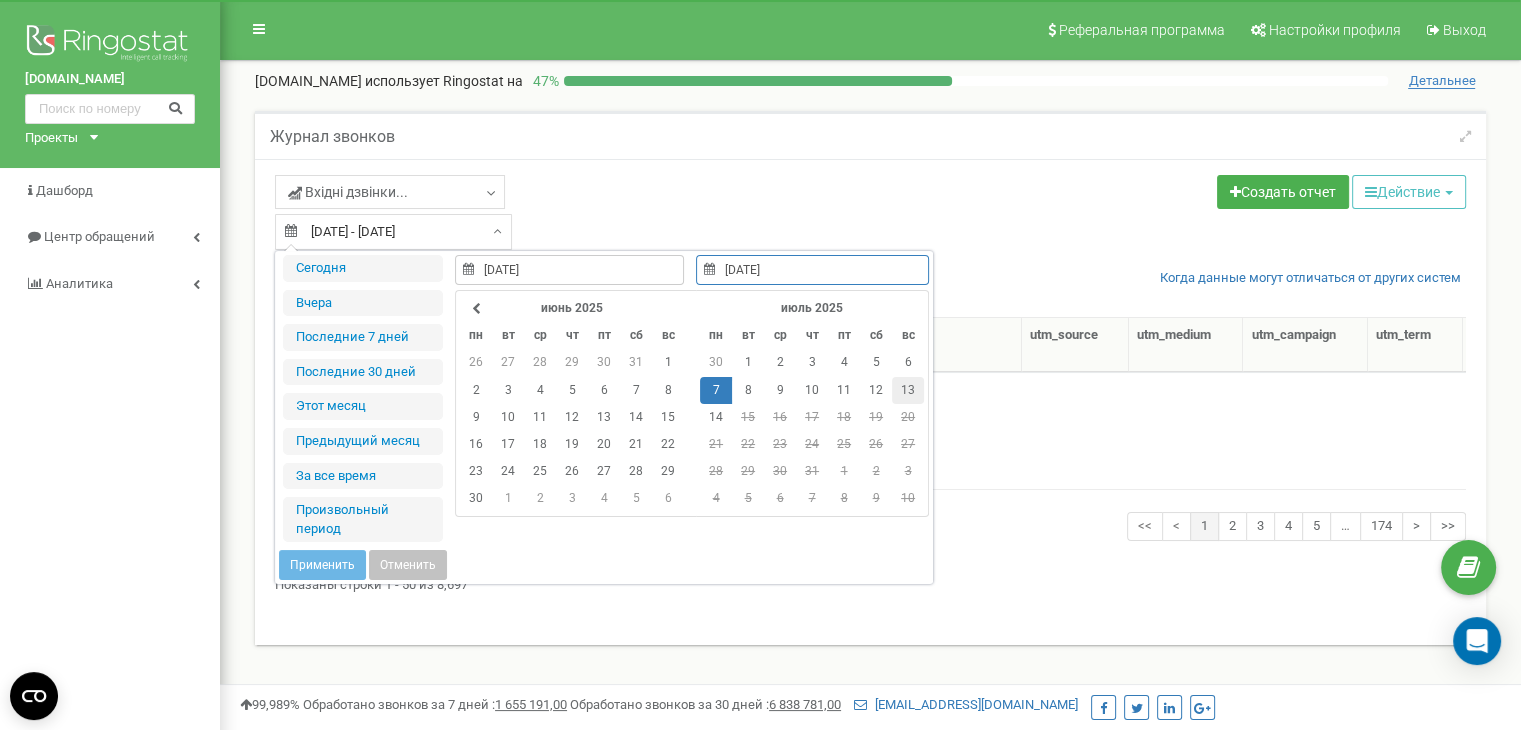 type on "13.07.2025" 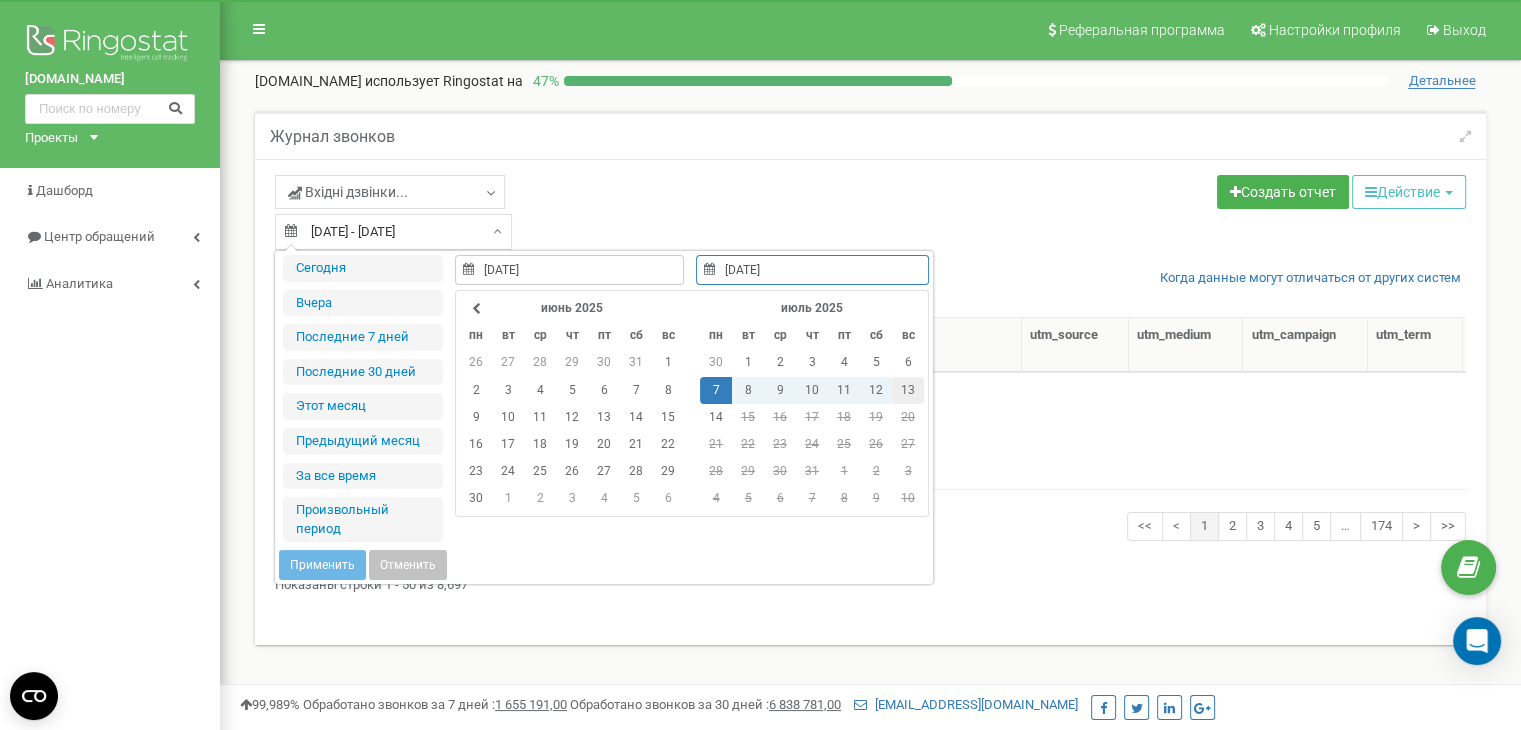 click on "13" at bounding box center [908, 390] 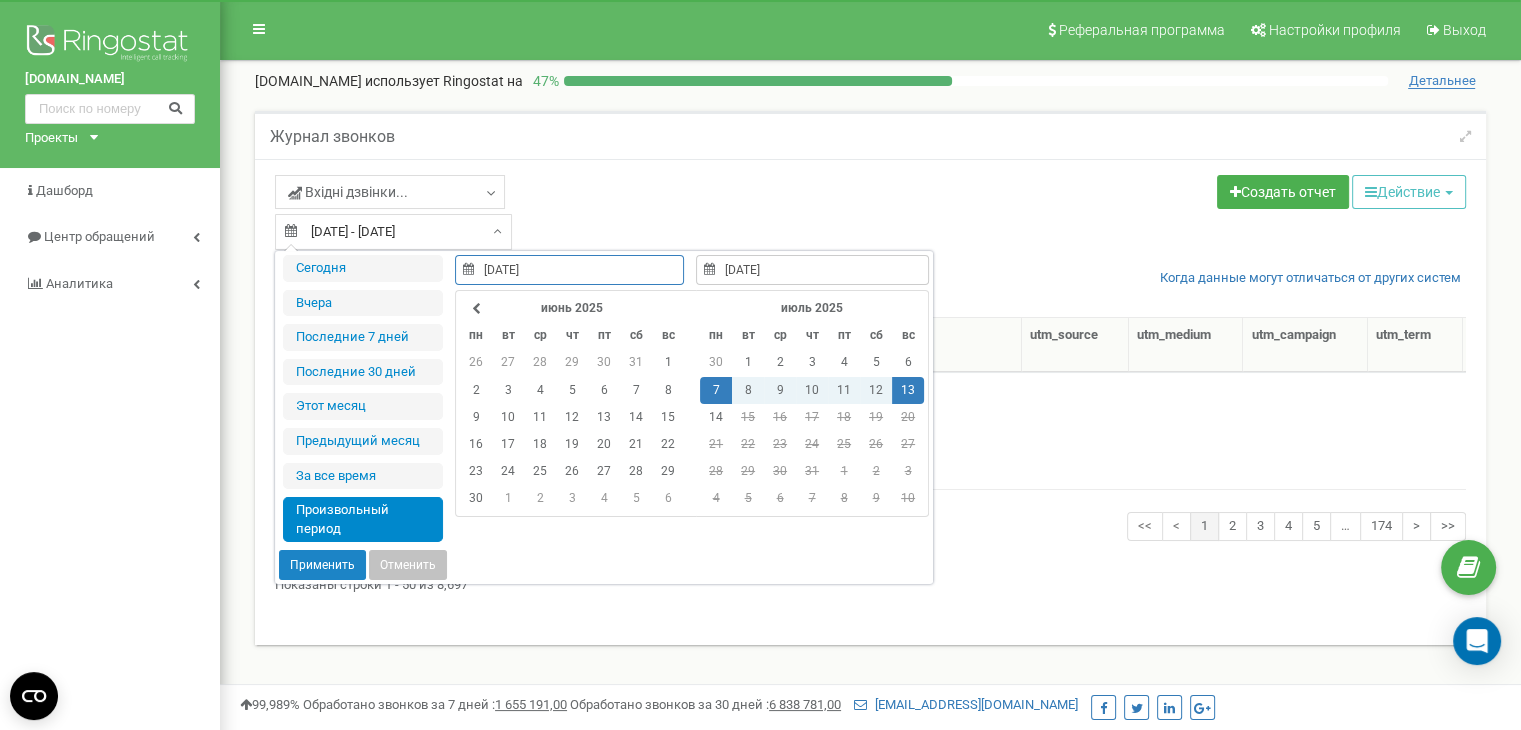 type on "07.07.2025" 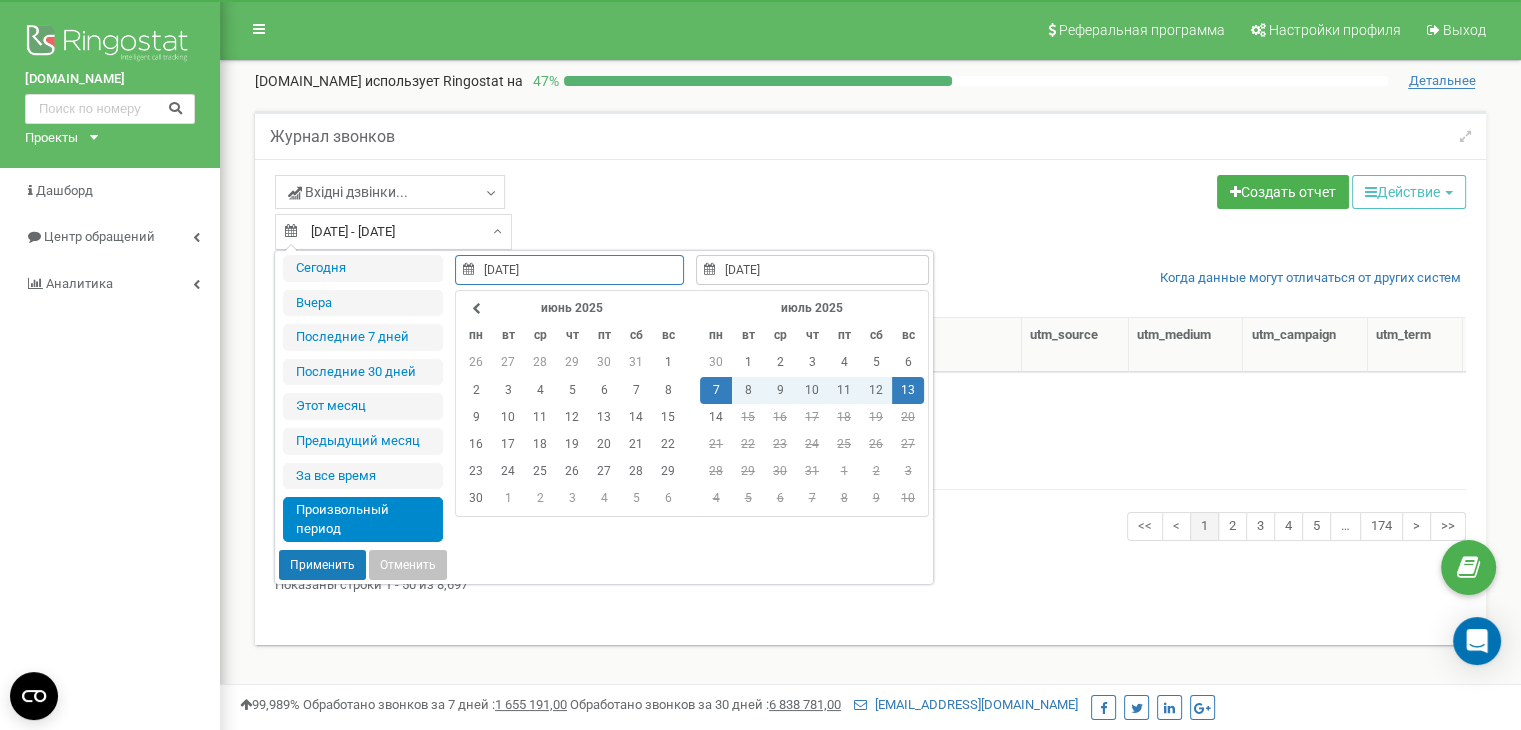 click on "Применить" at bounding box center [322, 565] 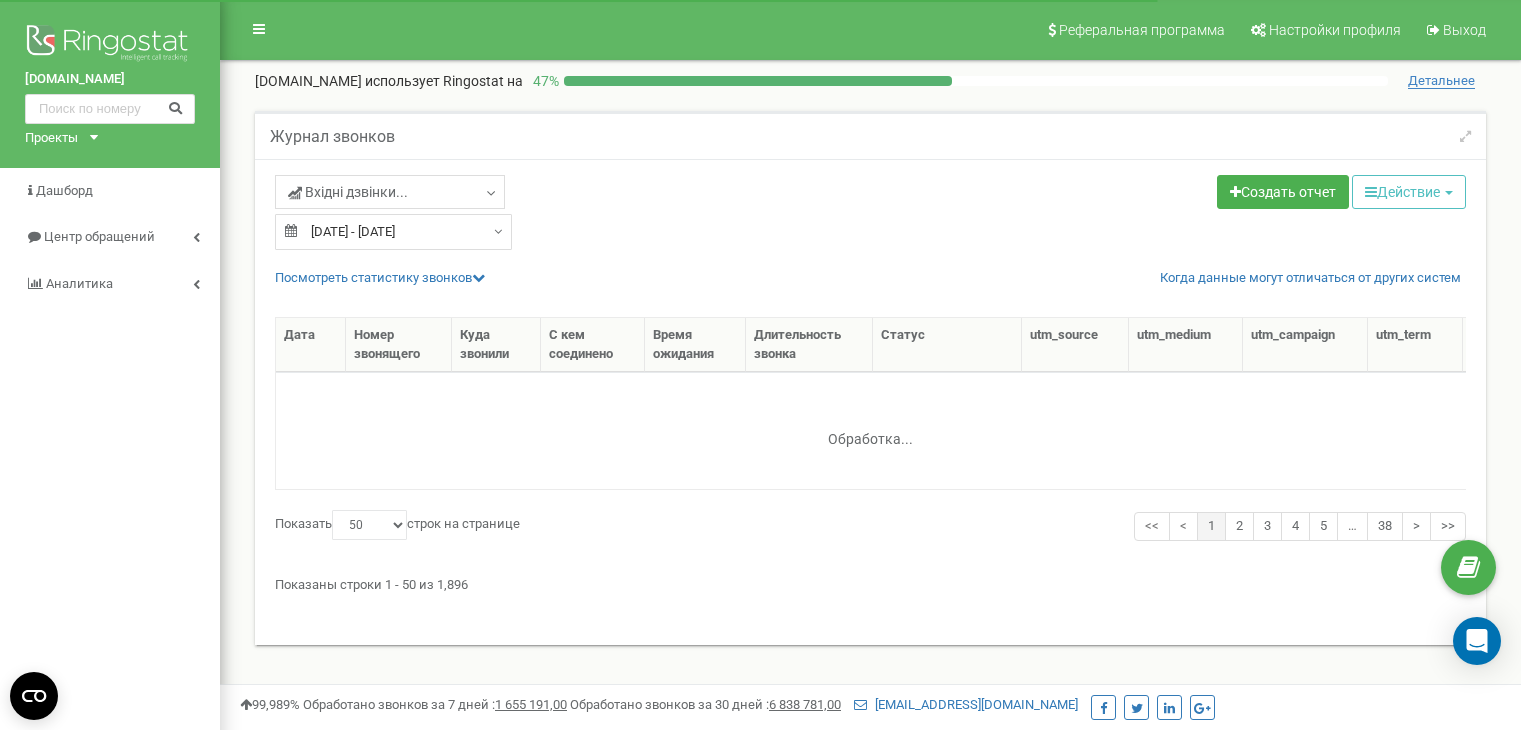 select on "50" 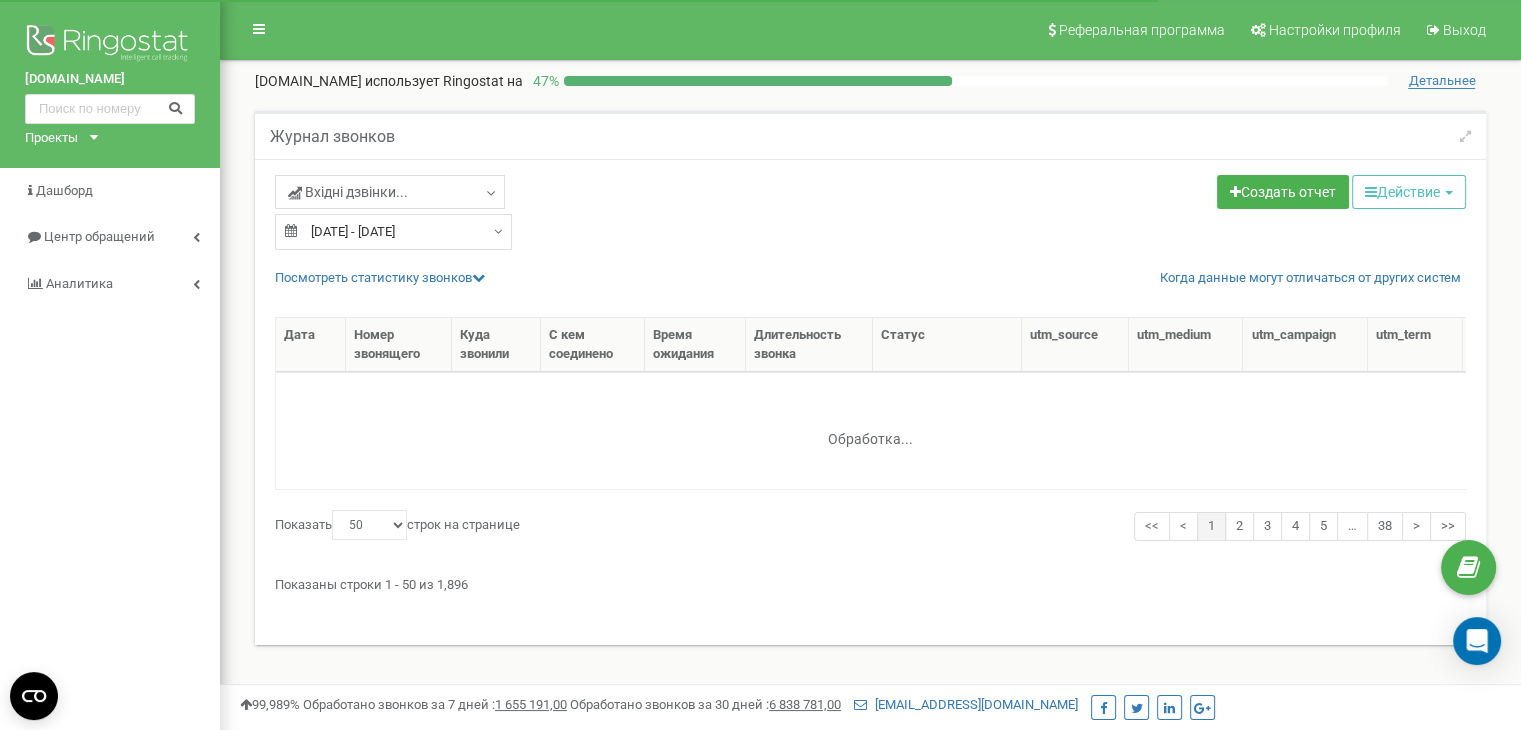 scroll, scrollTop: 0, scrollLeft: 0, axis: both 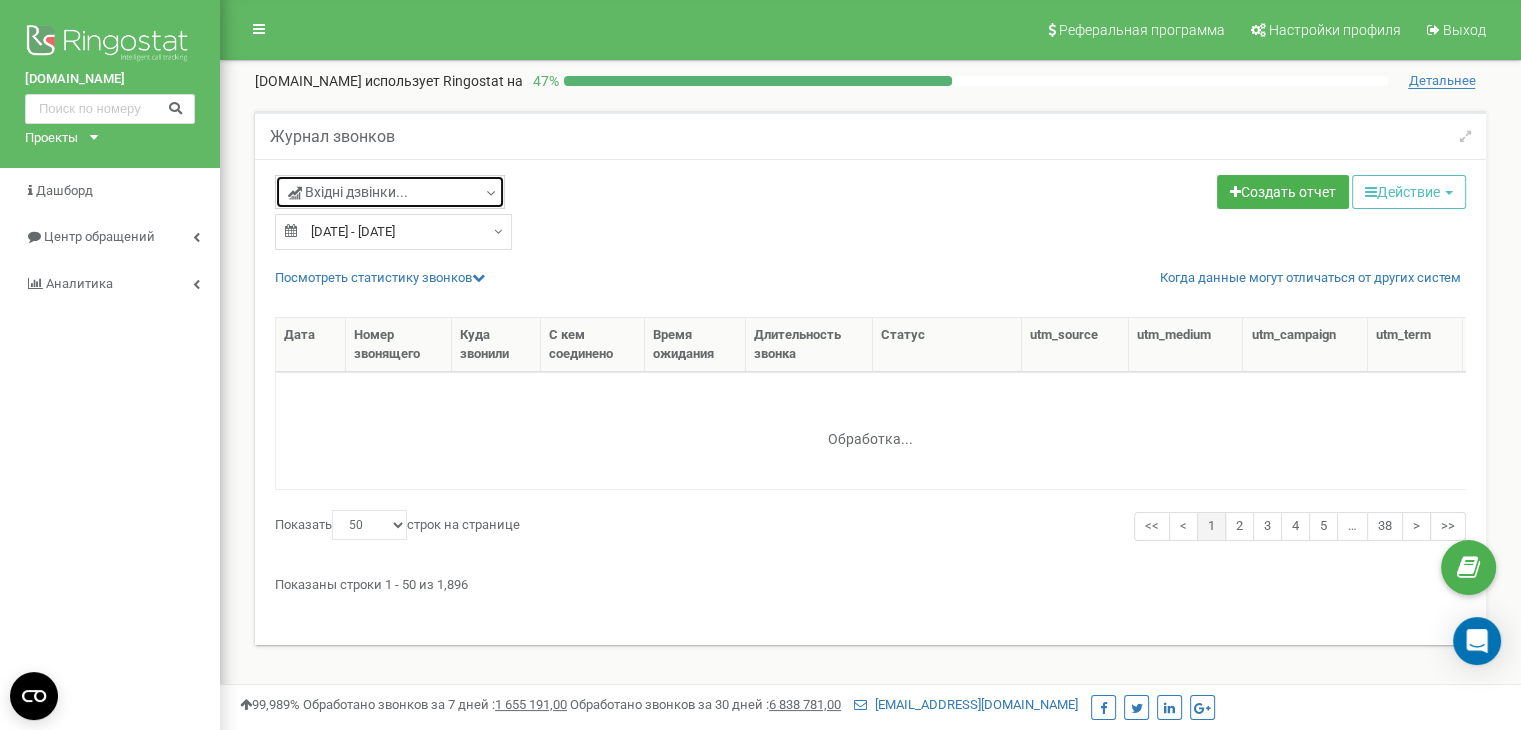 click on "Вхідні дзвінки..." at bounding box center (390, 192) 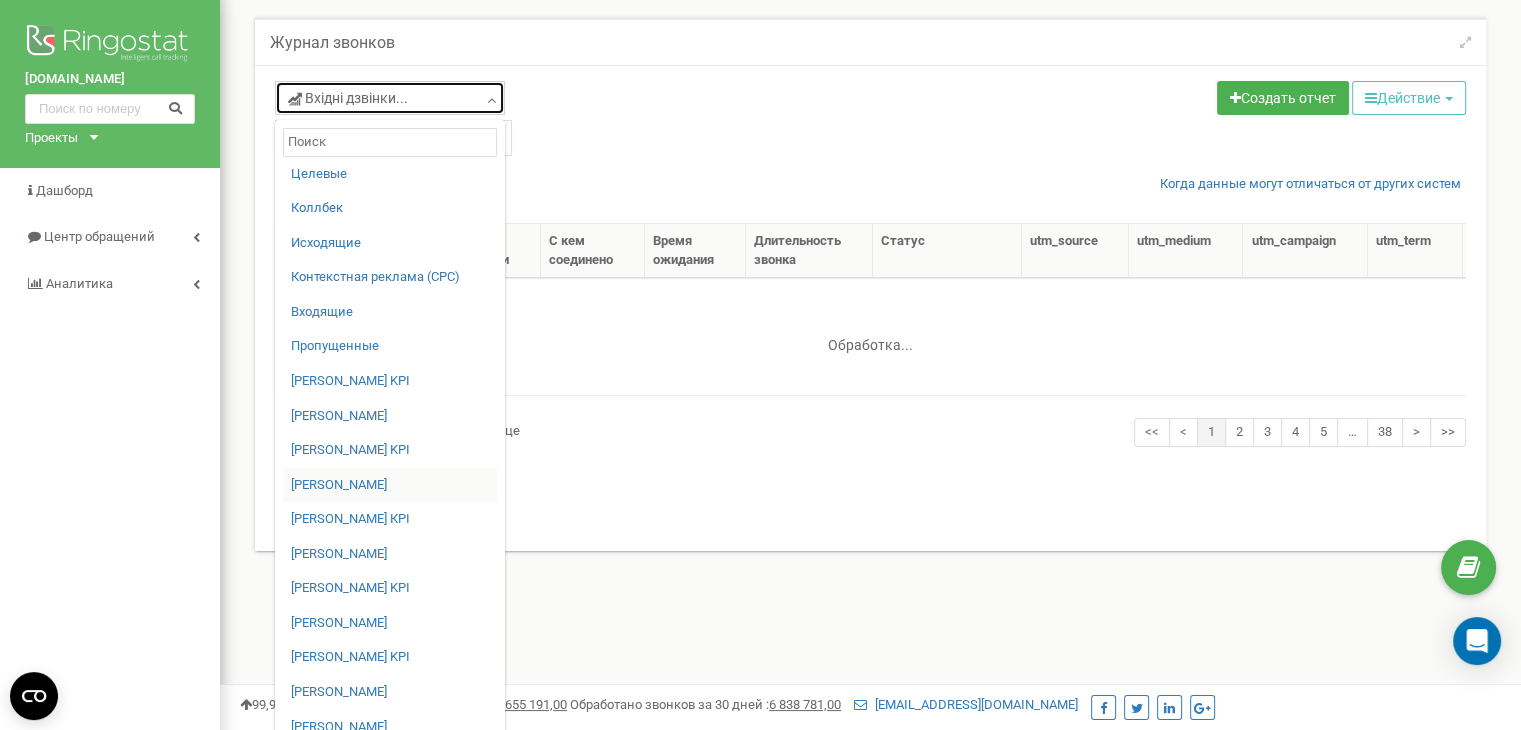 scroll, scrollTop: 95, scrollLeft: 0, axis: vertical 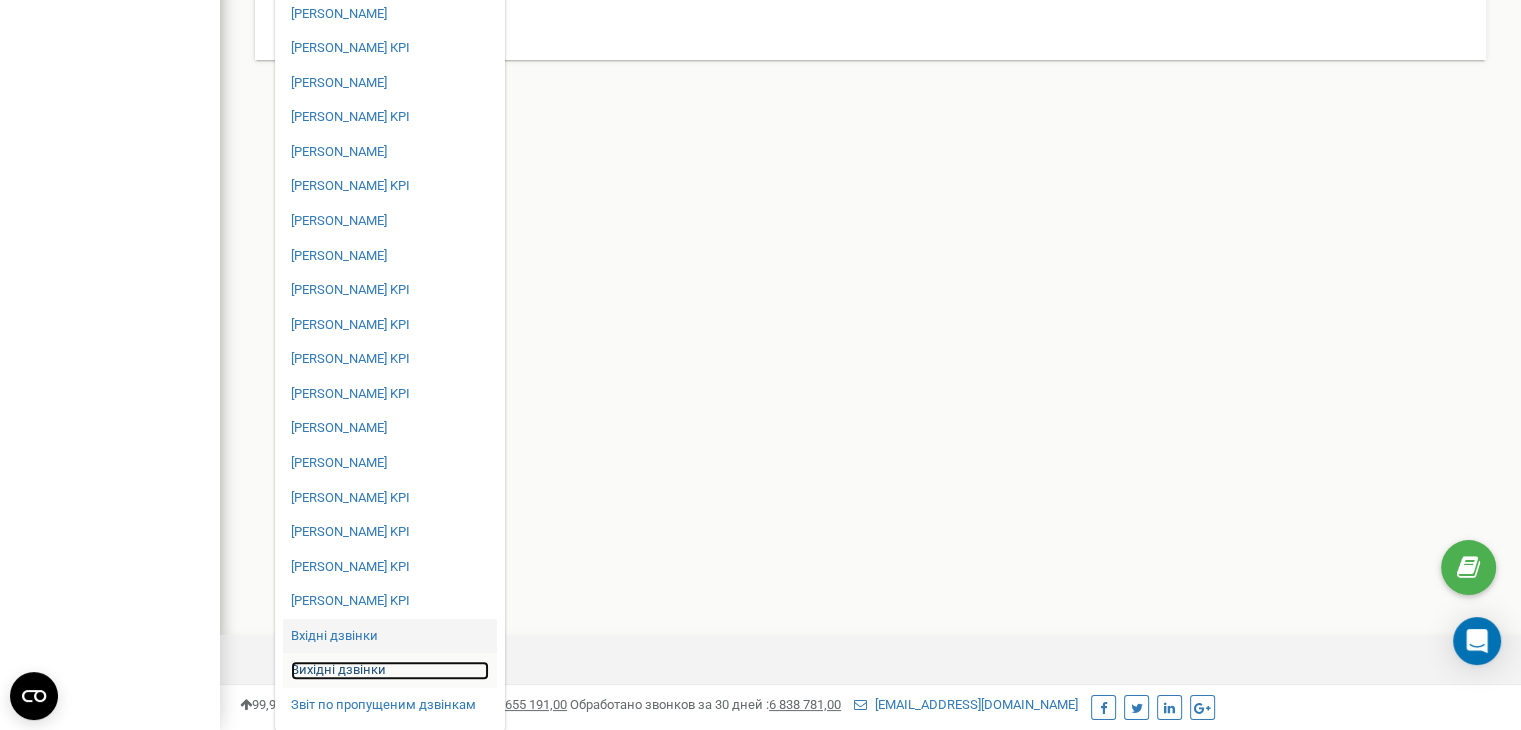 click on "Вихідні дзвінки" at bounding box center [390, 670] 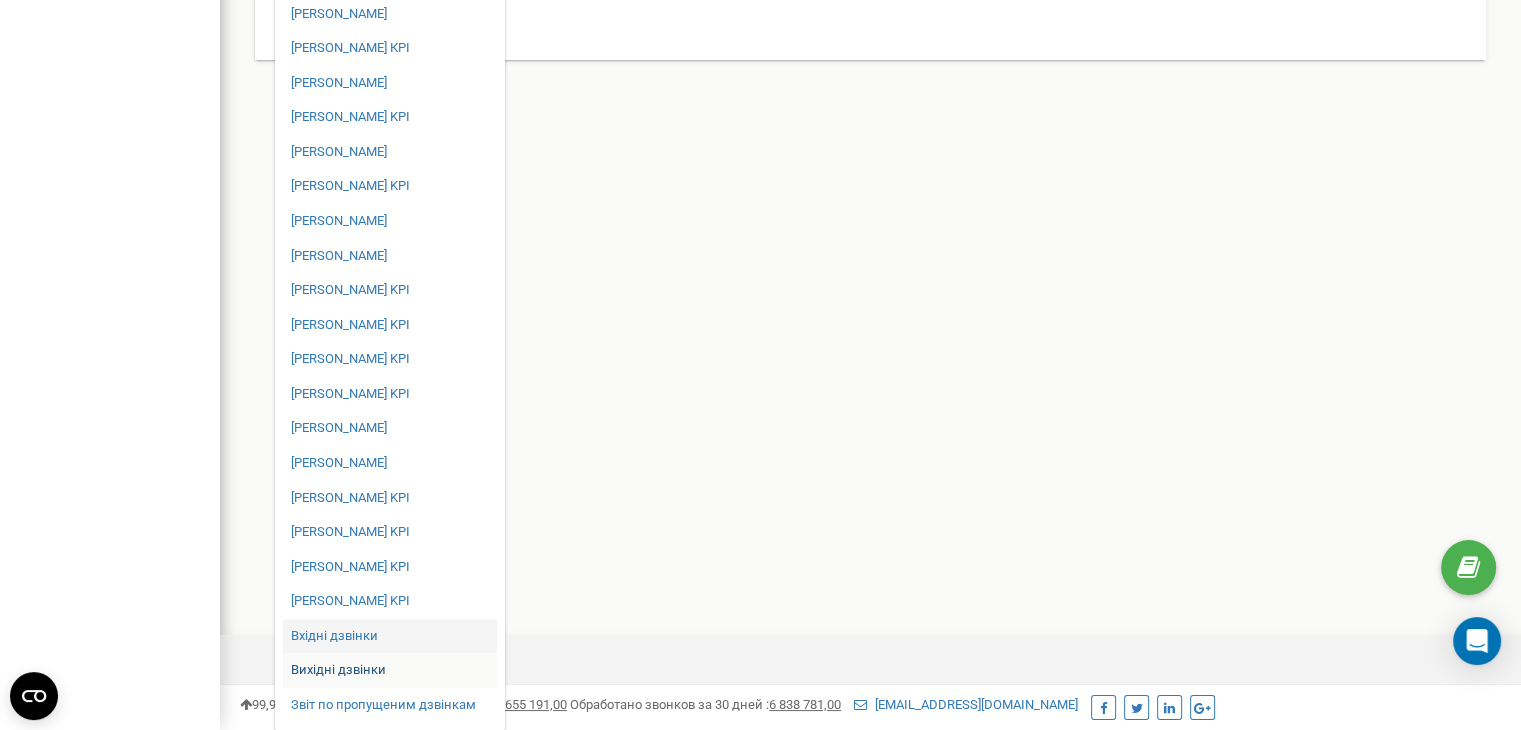 scroll, scrollTop: 0, scrollLeft: 0, axis: both 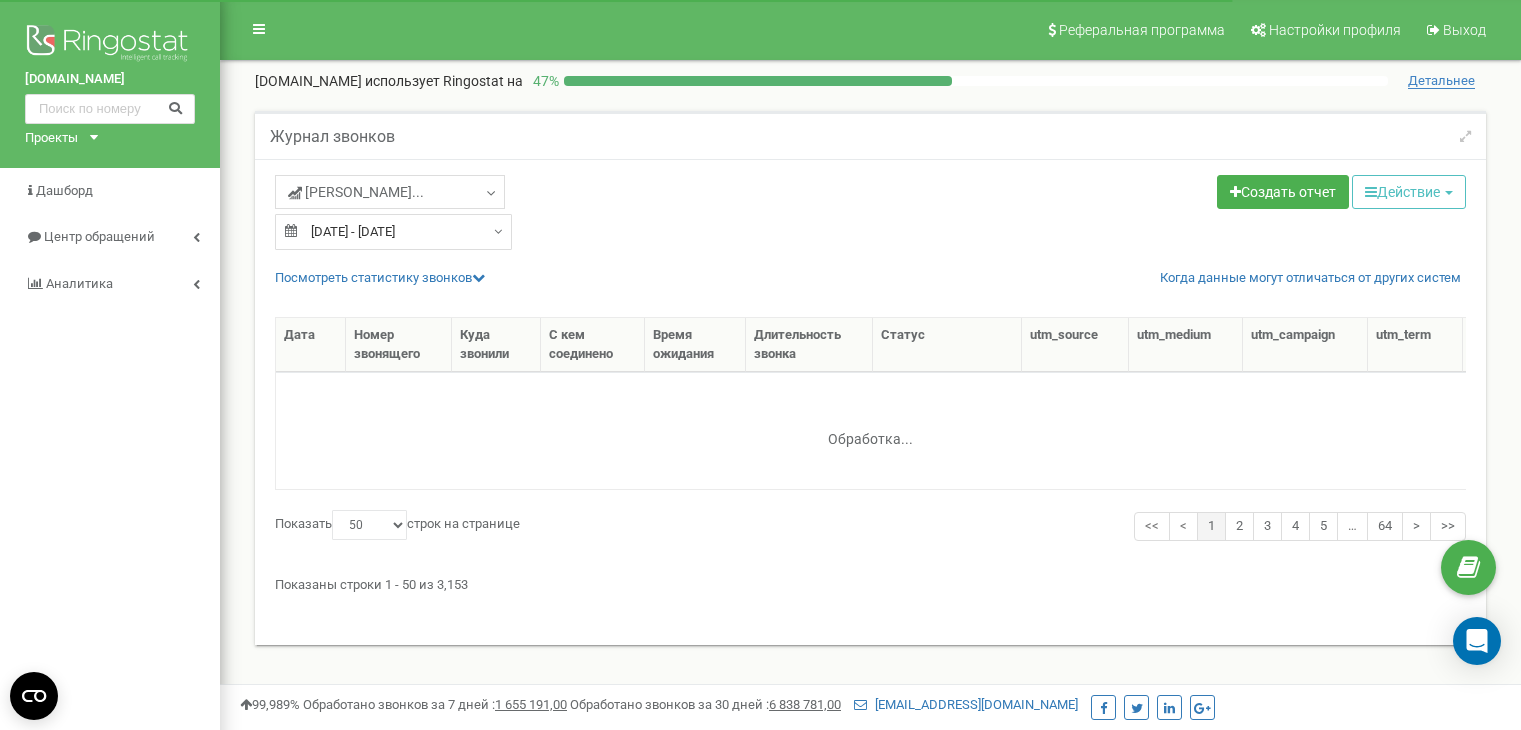 select on "50" 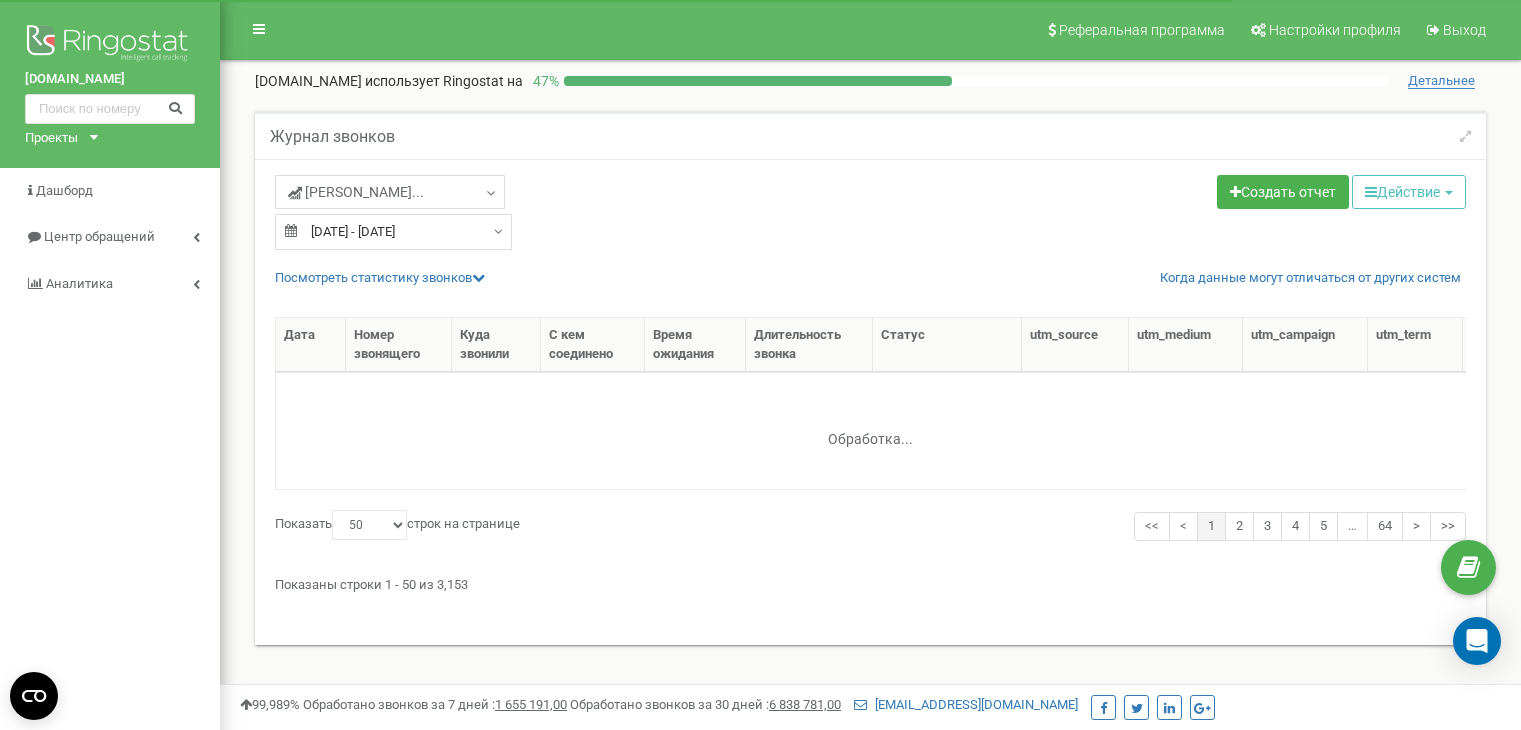 scroll, scrollTop: 0, scrollLeft: 0, axis: both 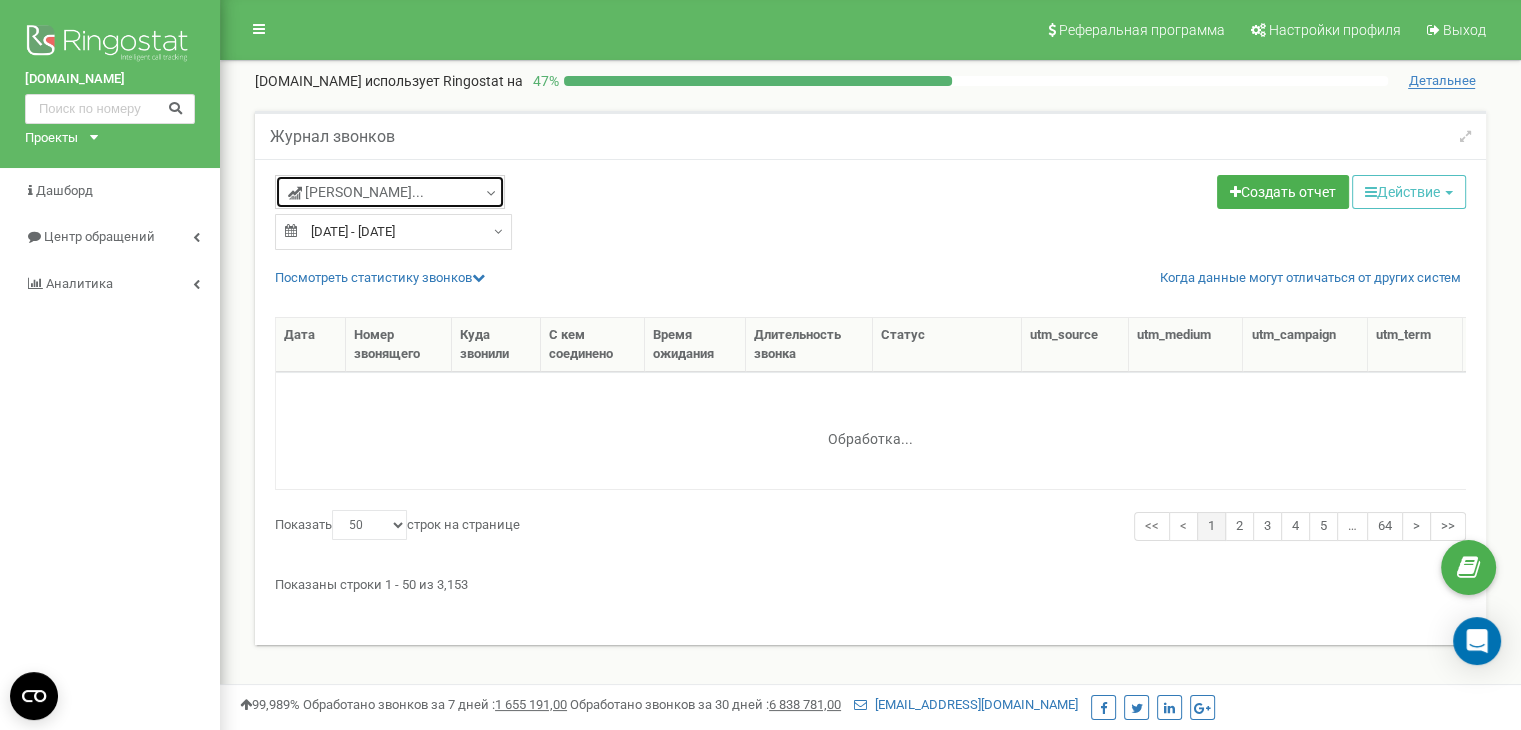 click on "Вихідні дзвінки..." at bounding box center (390, 192) 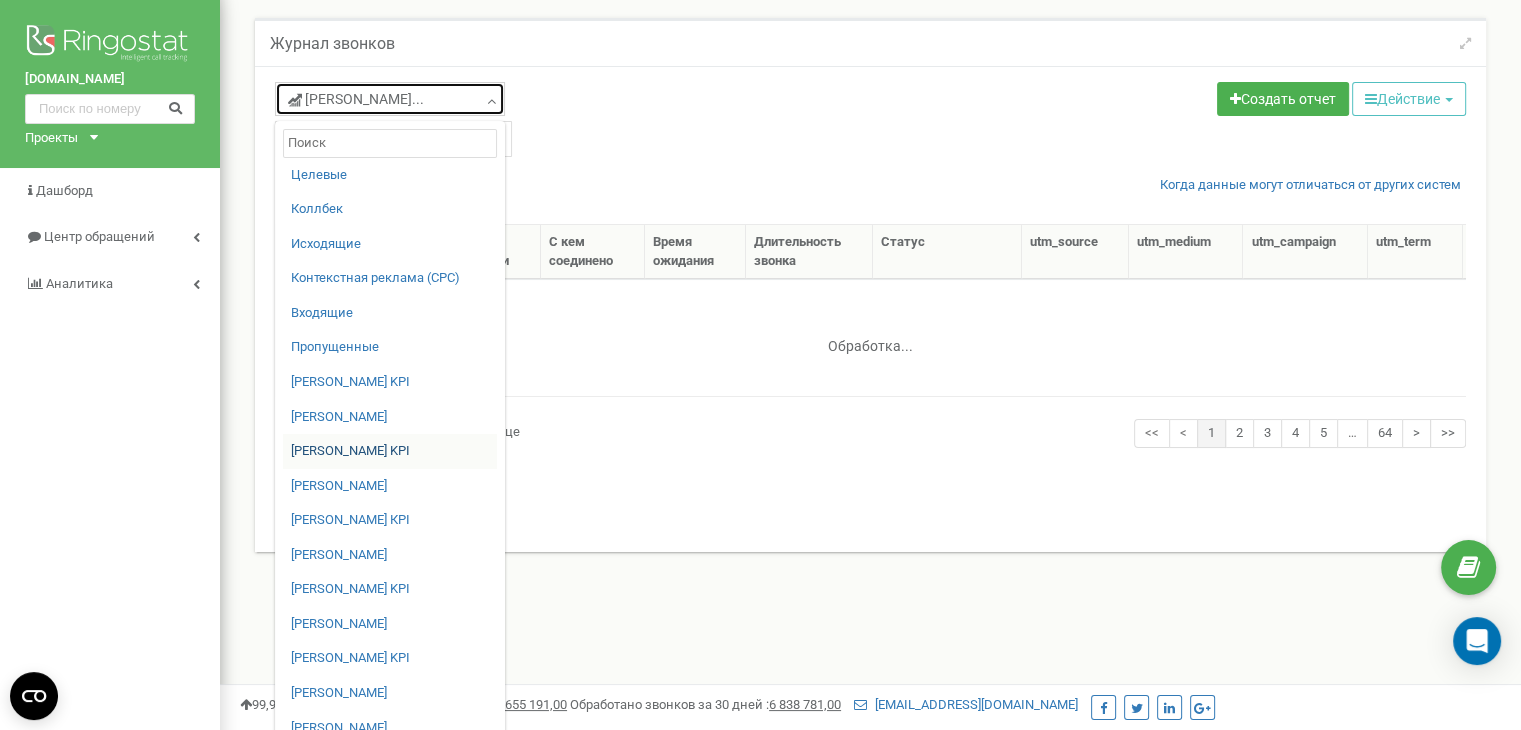 scroll, scrollTop: 95, scrollLeft: 0, axis: vertical 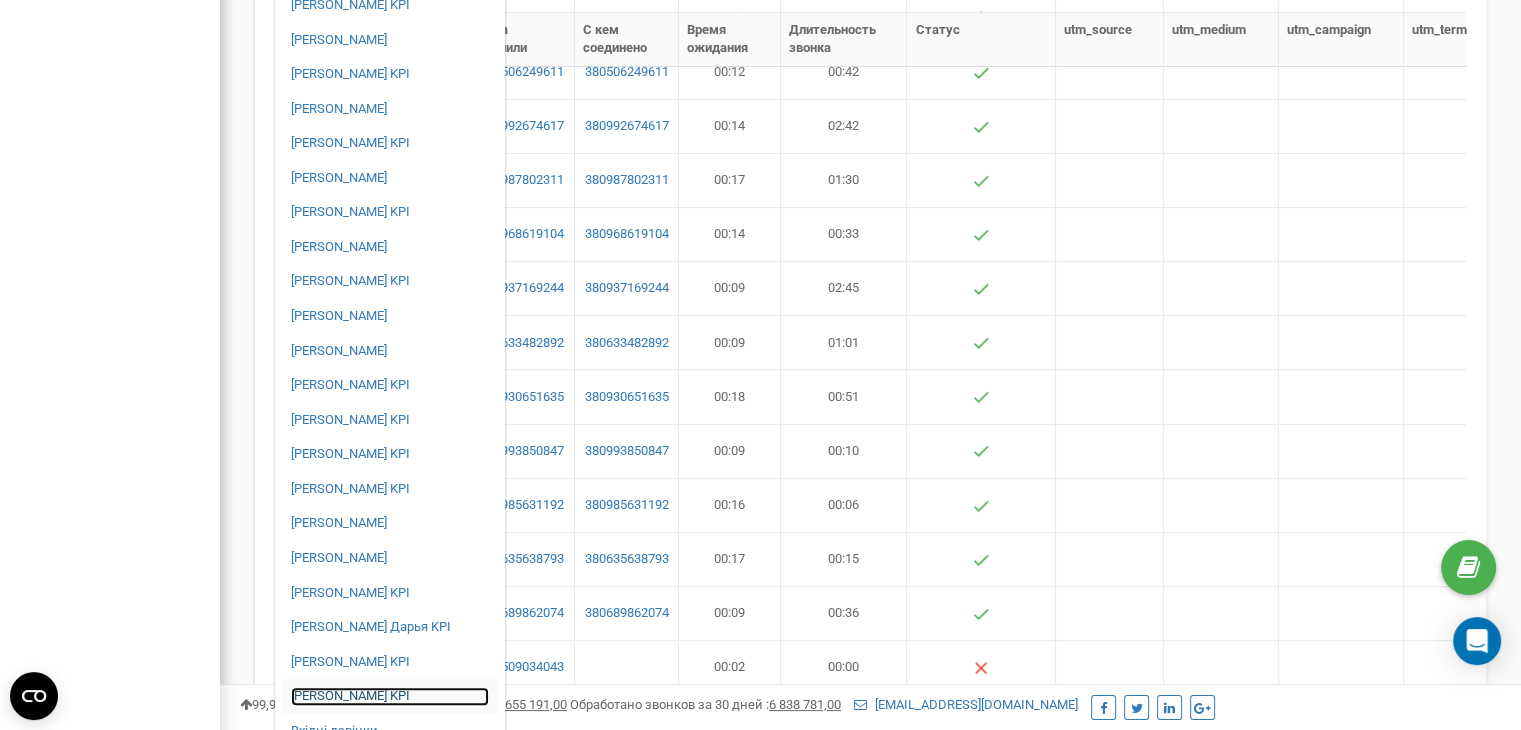 click on "[PERSON_NAME] KPI" at bounding box center [390, 696] 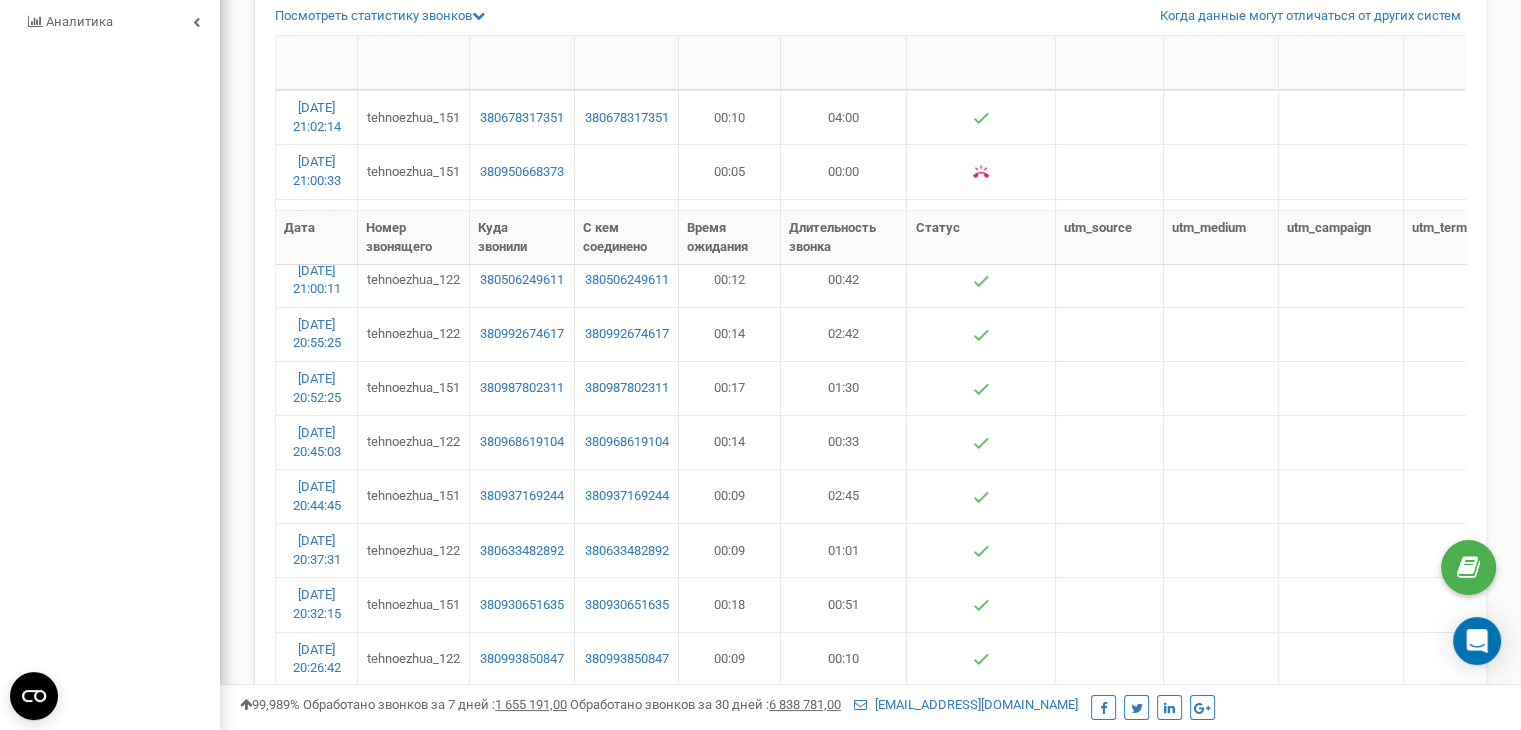 scroll, scrollTop: 0, scrollLeft: 0, axis: both 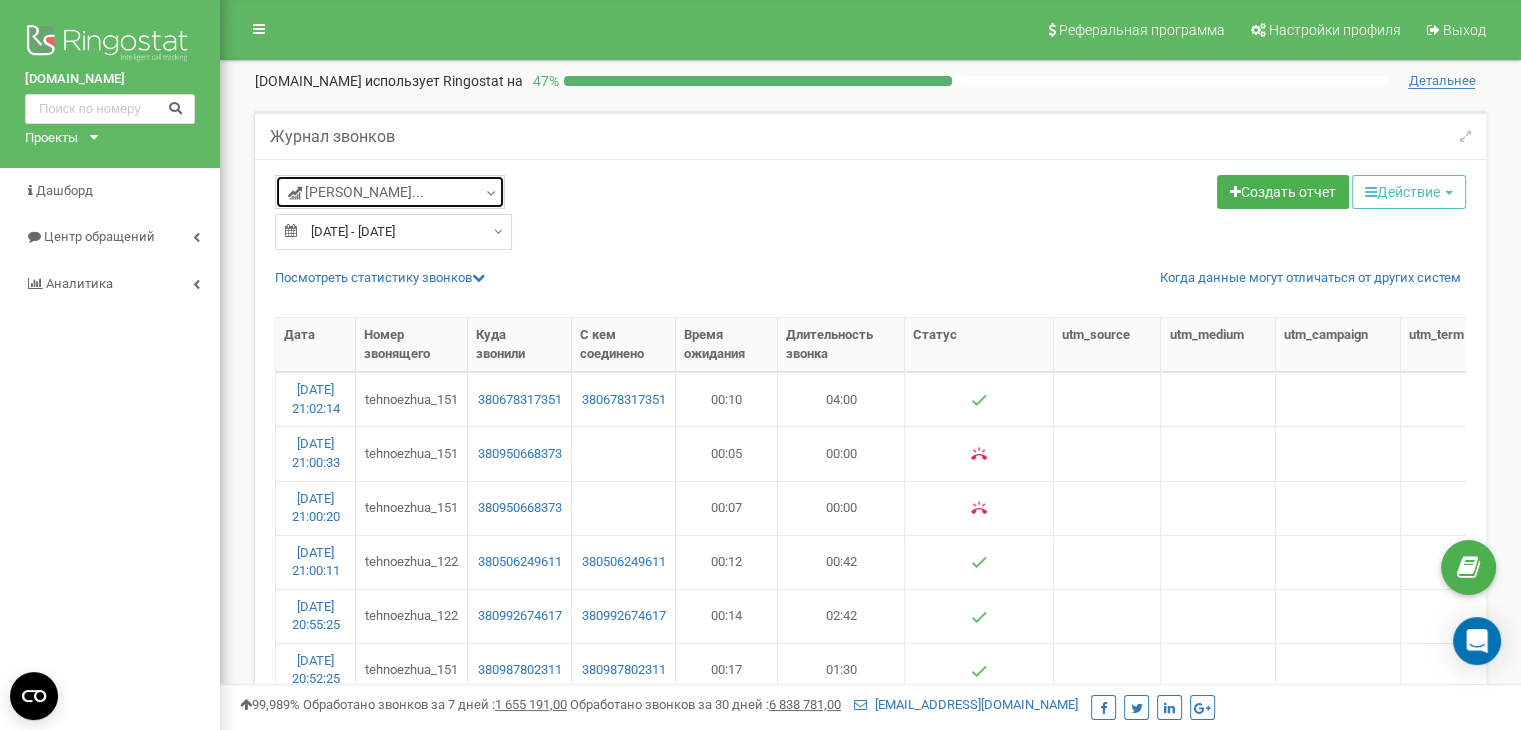 click on "Вихідні дзвінки..." at bounding box center [356, 192] 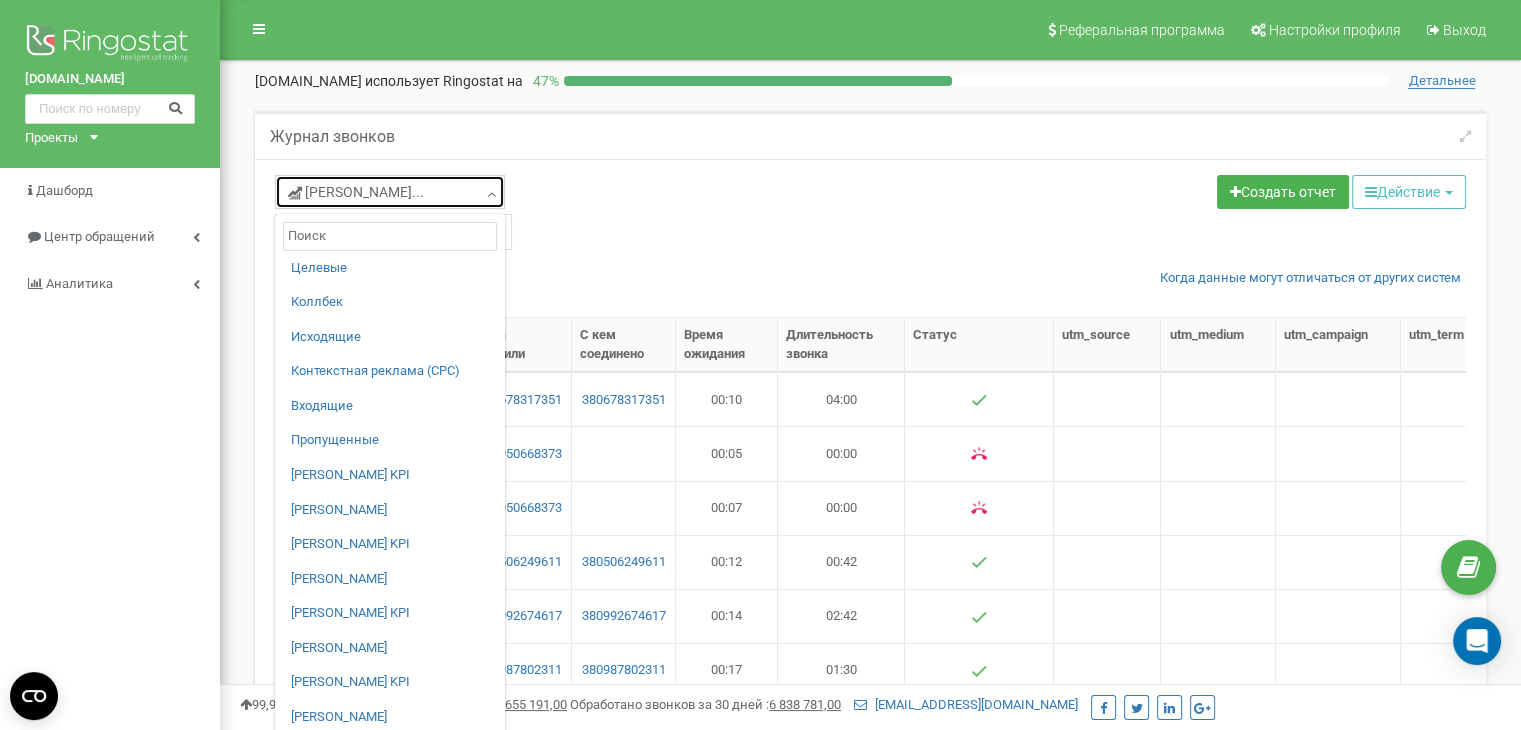 scroll, scrollTop: 1000, scrollLeft: 0, axis: vertical 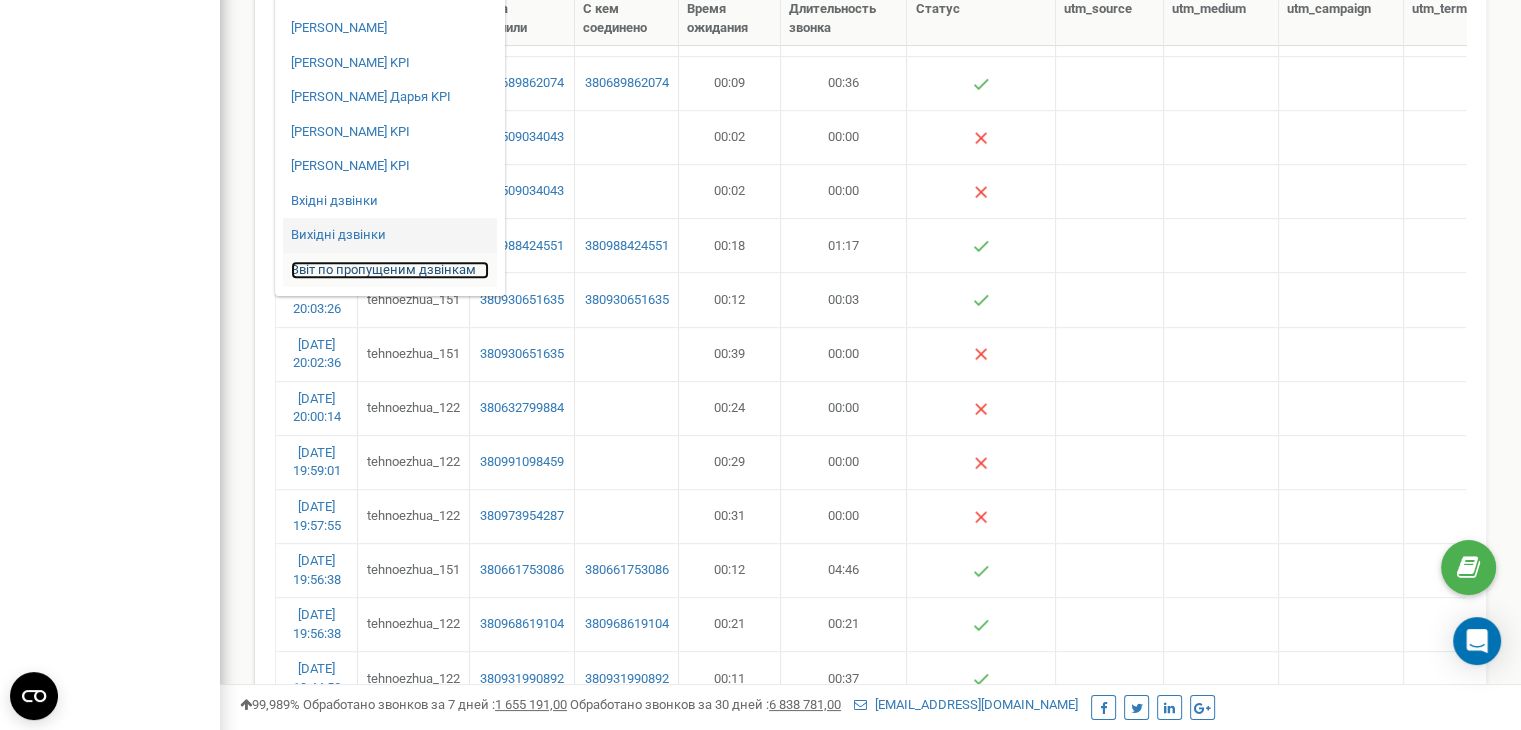 click on "Звіт по пропущеним дзвінкам" at bounding box center [390, 270] 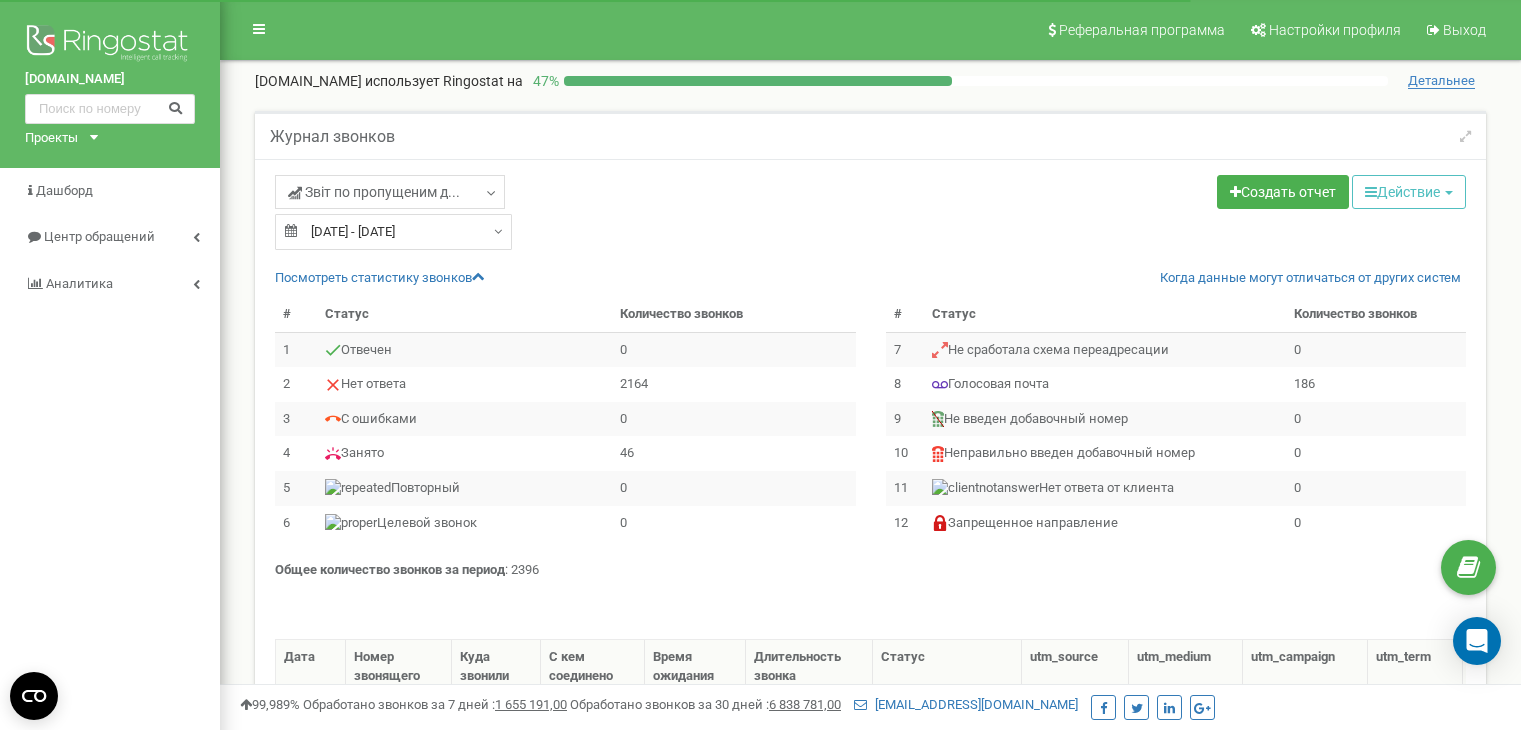 select on "50" 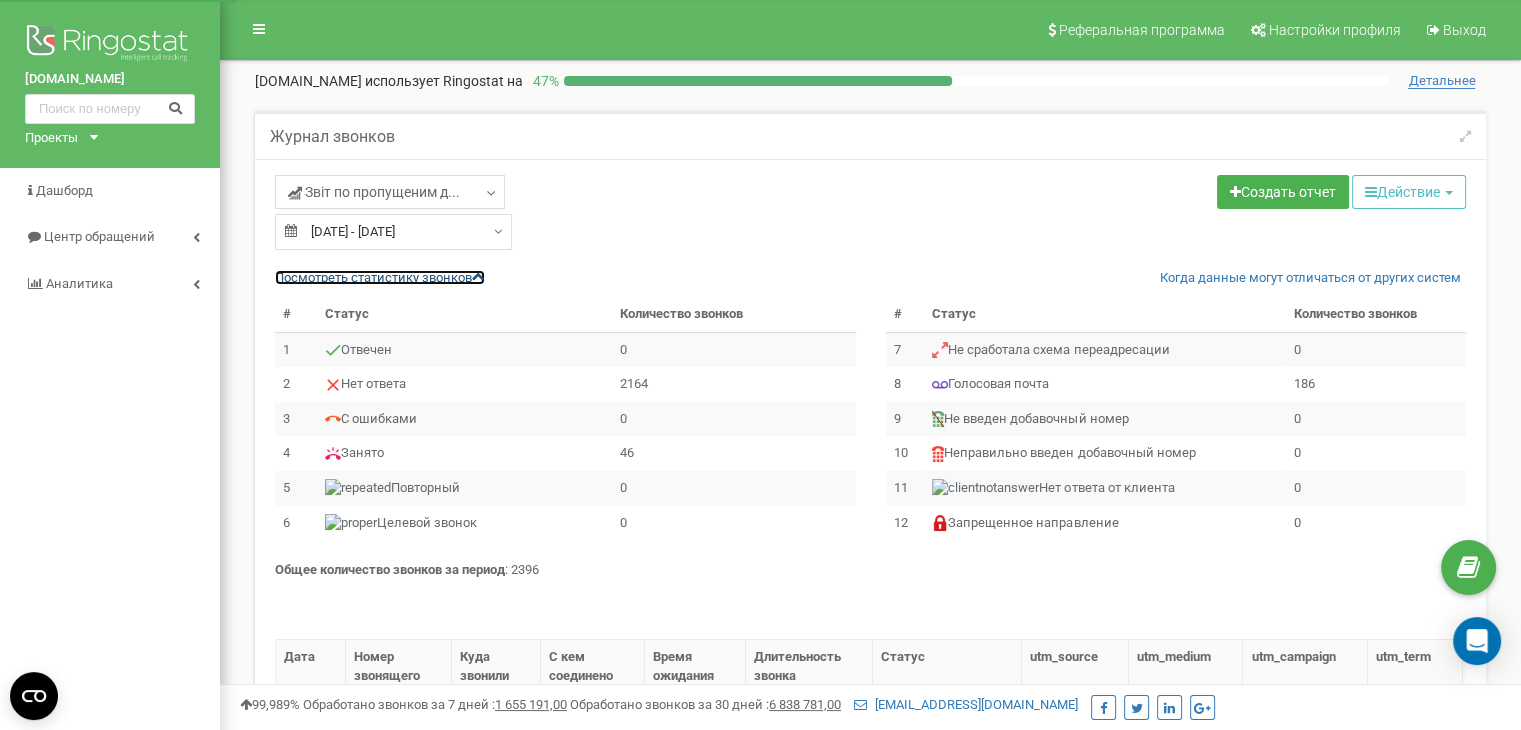 scroll, scrollTop: 0, scrollLeft: 0, axis: both 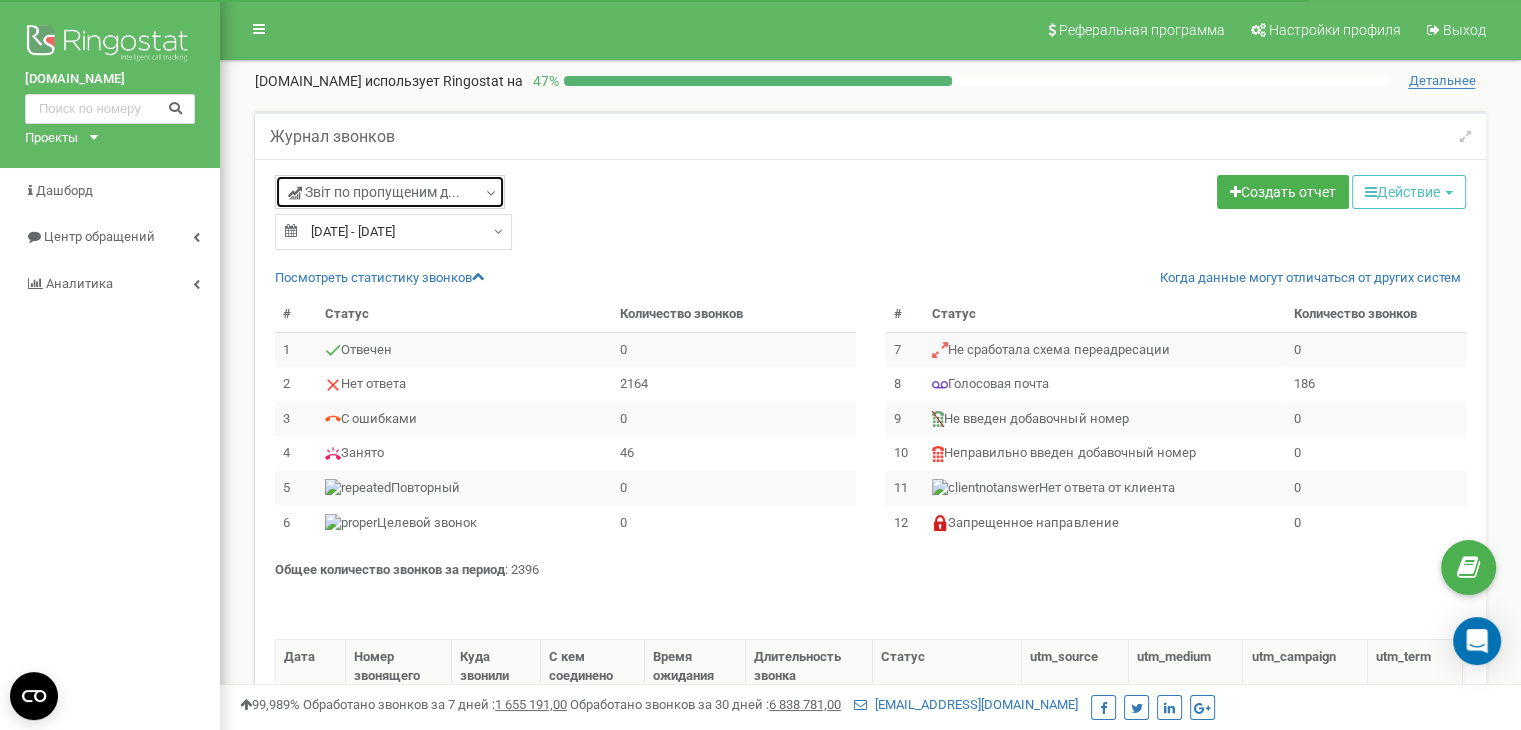 click on "Звіт по пропущеним д..." at bounding box center (374, 192) 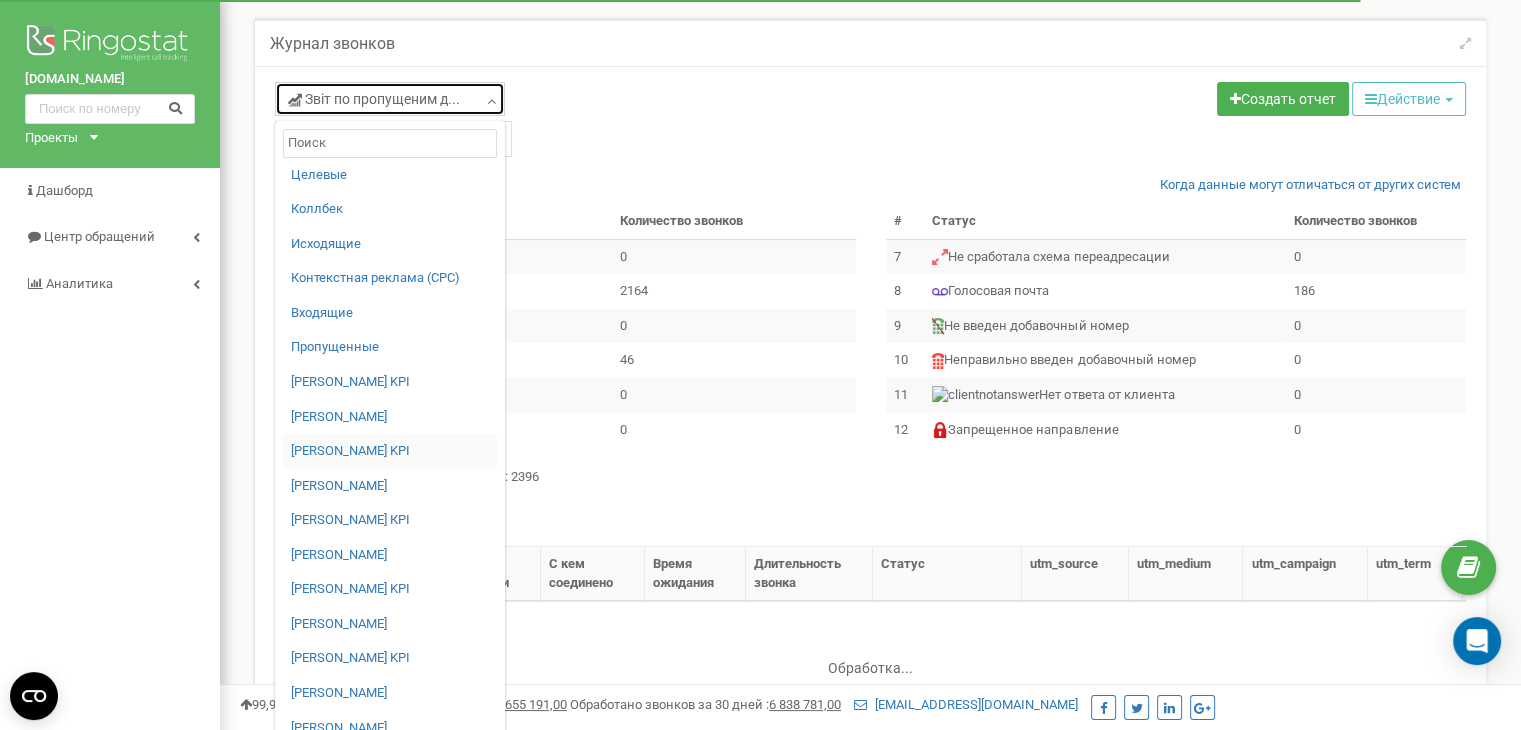 scroll, scrollTop: 95, scrollLeft: 0, axis: vertical 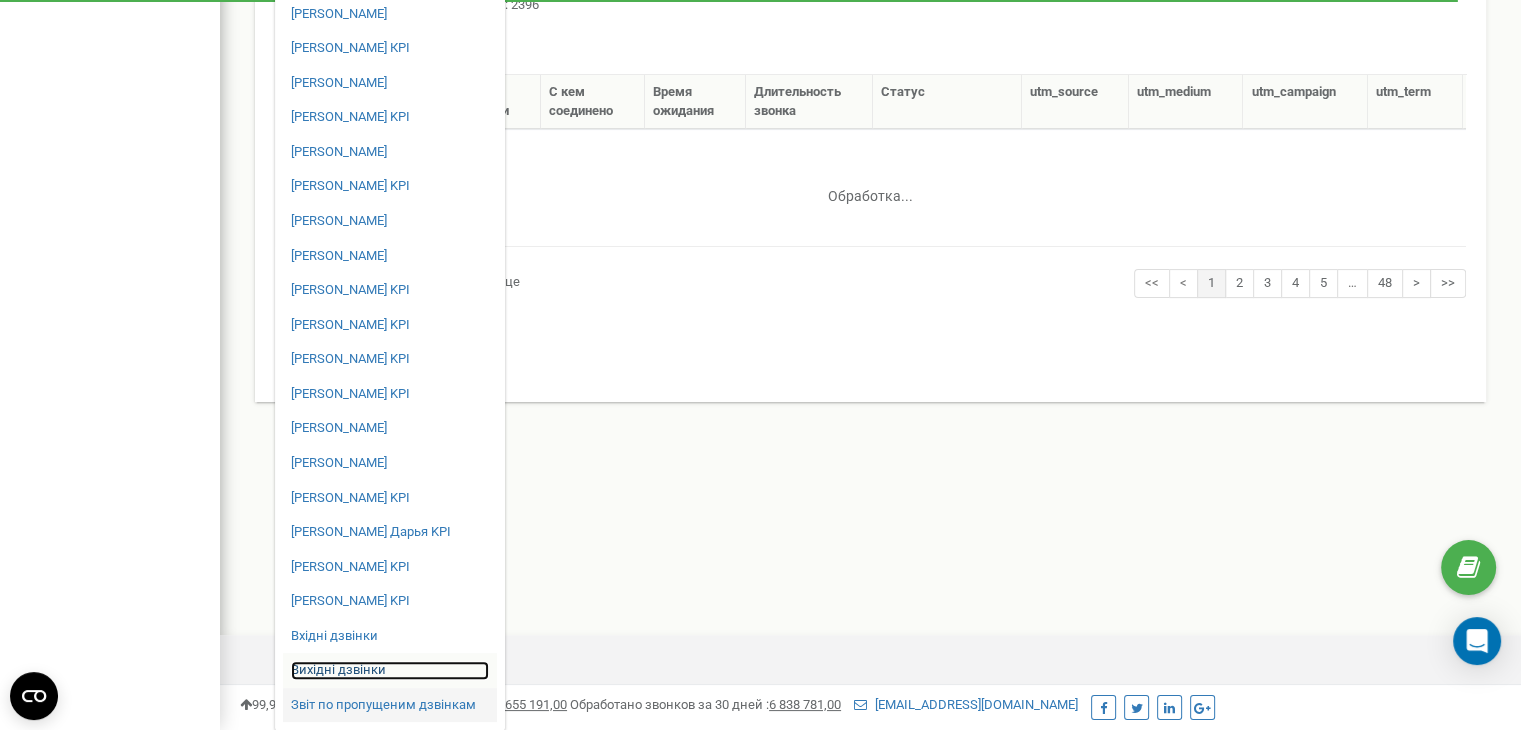 click on "Вихідні дзвінки" at bounding box center [390, 670] 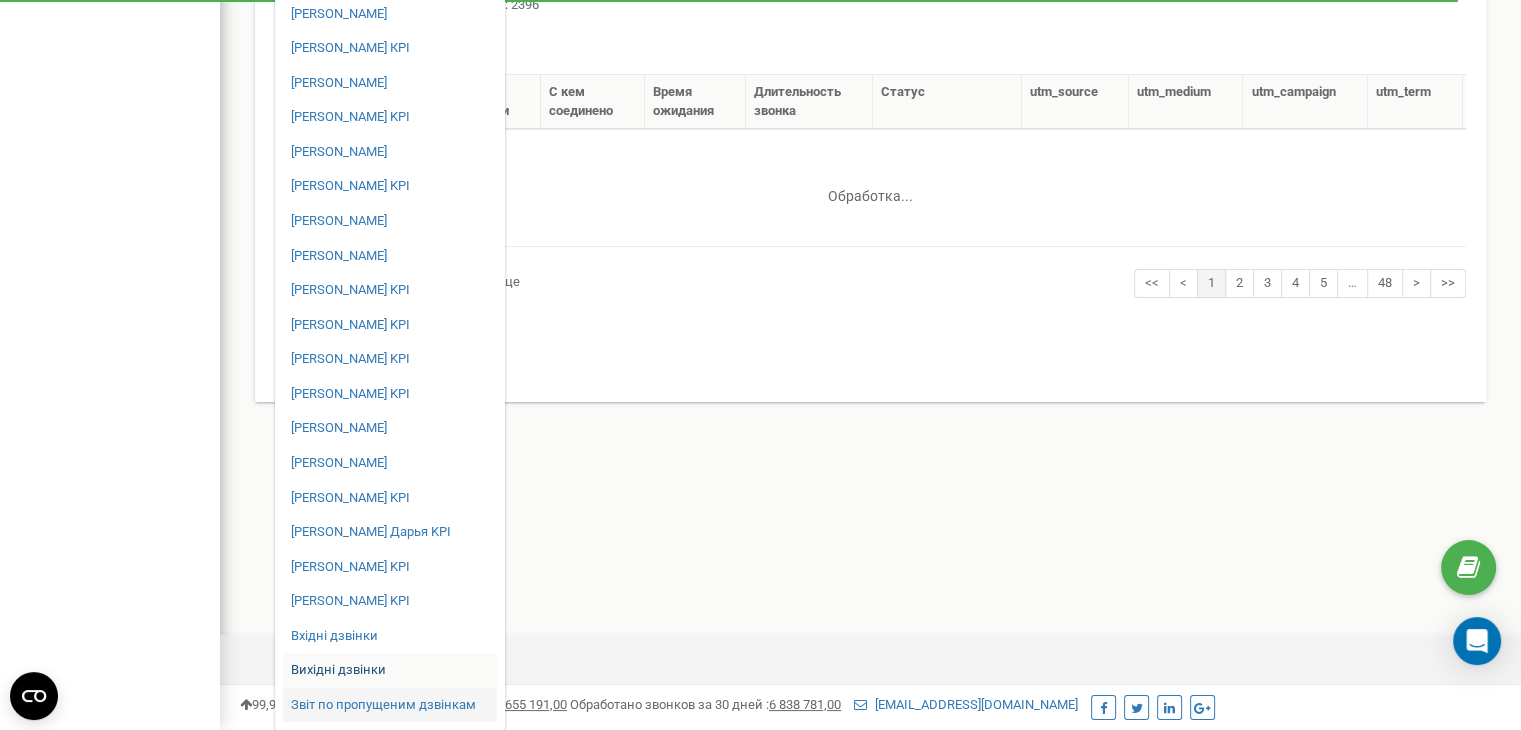 scroll, scrollTop: 0, scrollLeft: 0, axis: both 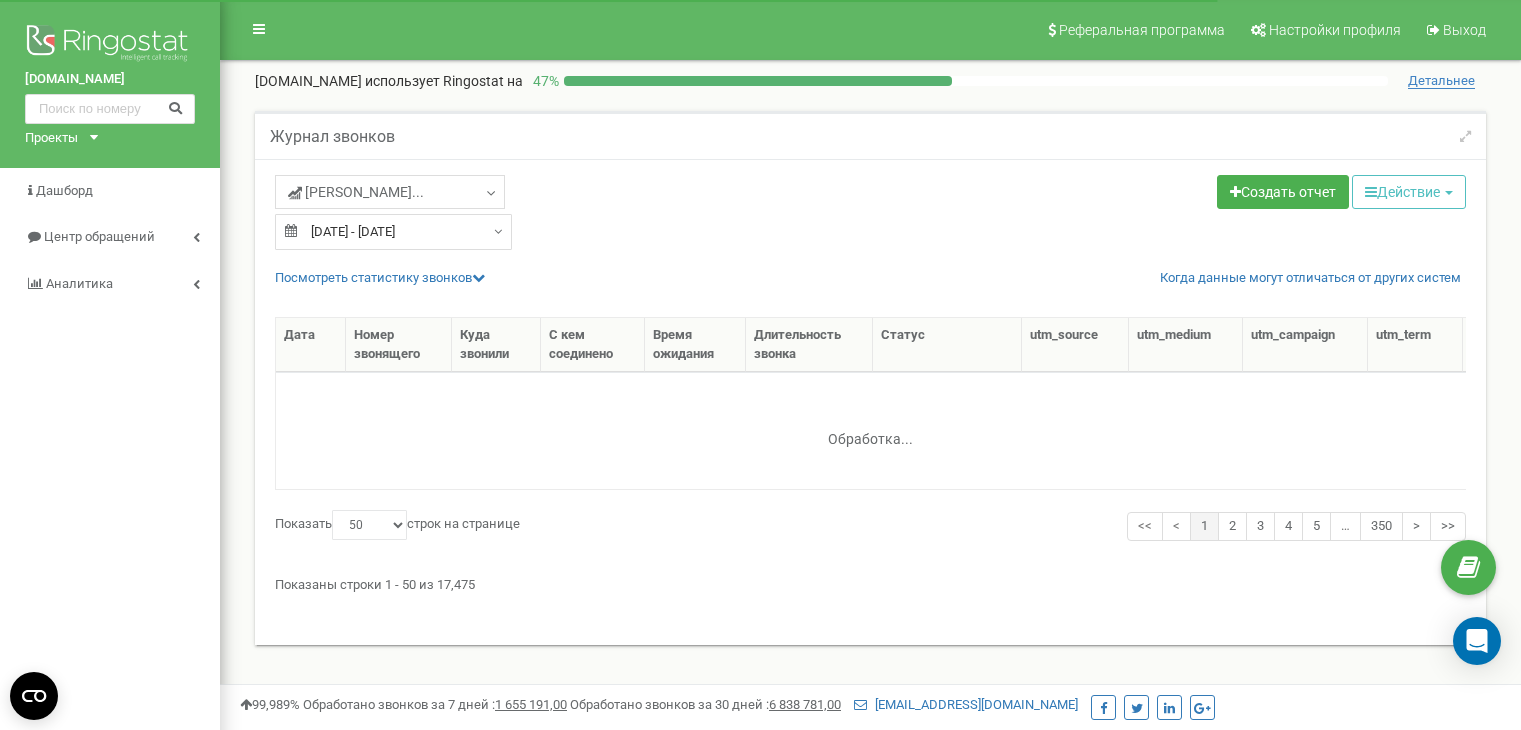 select on "50" 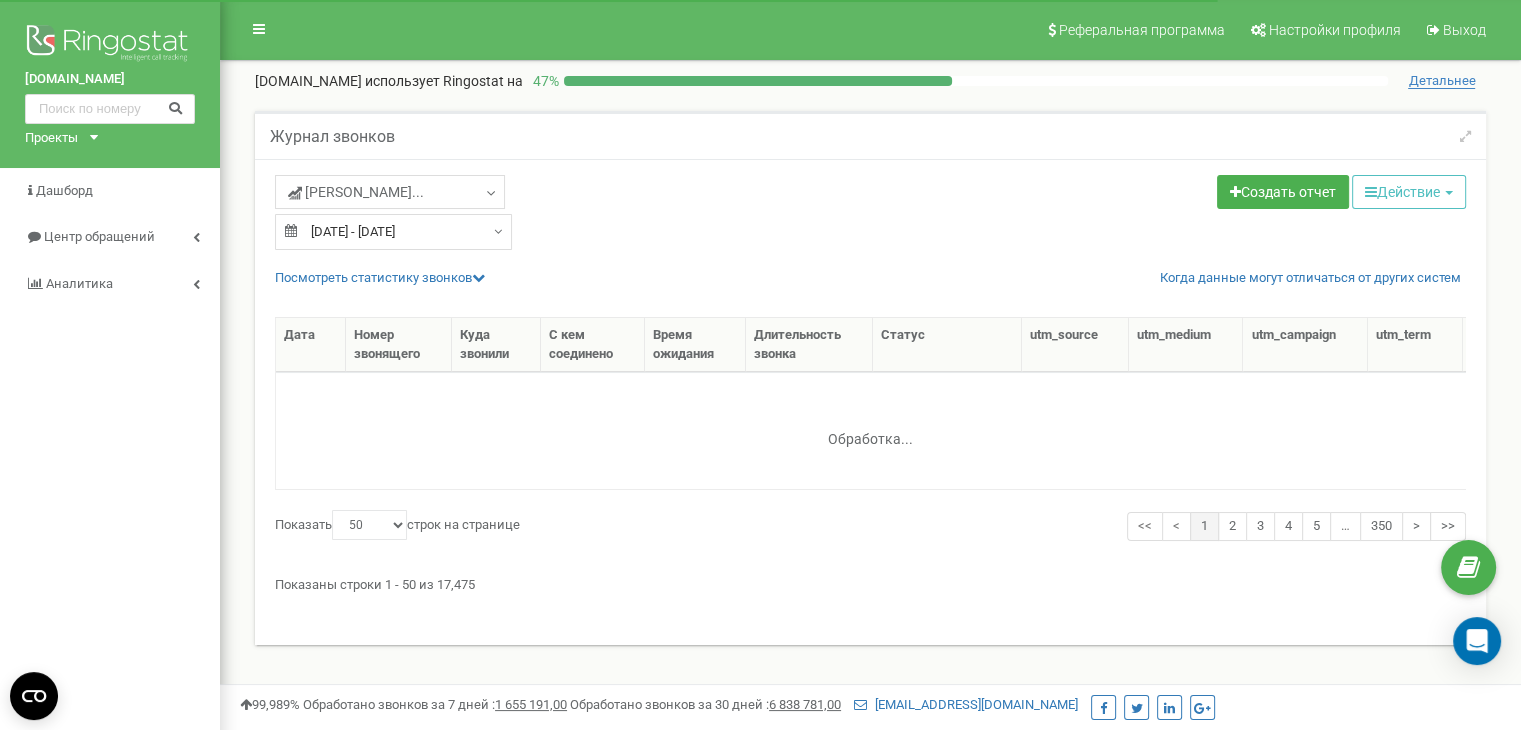 scroll, scrollTop: 0, scrollLeft: 0, axis: both 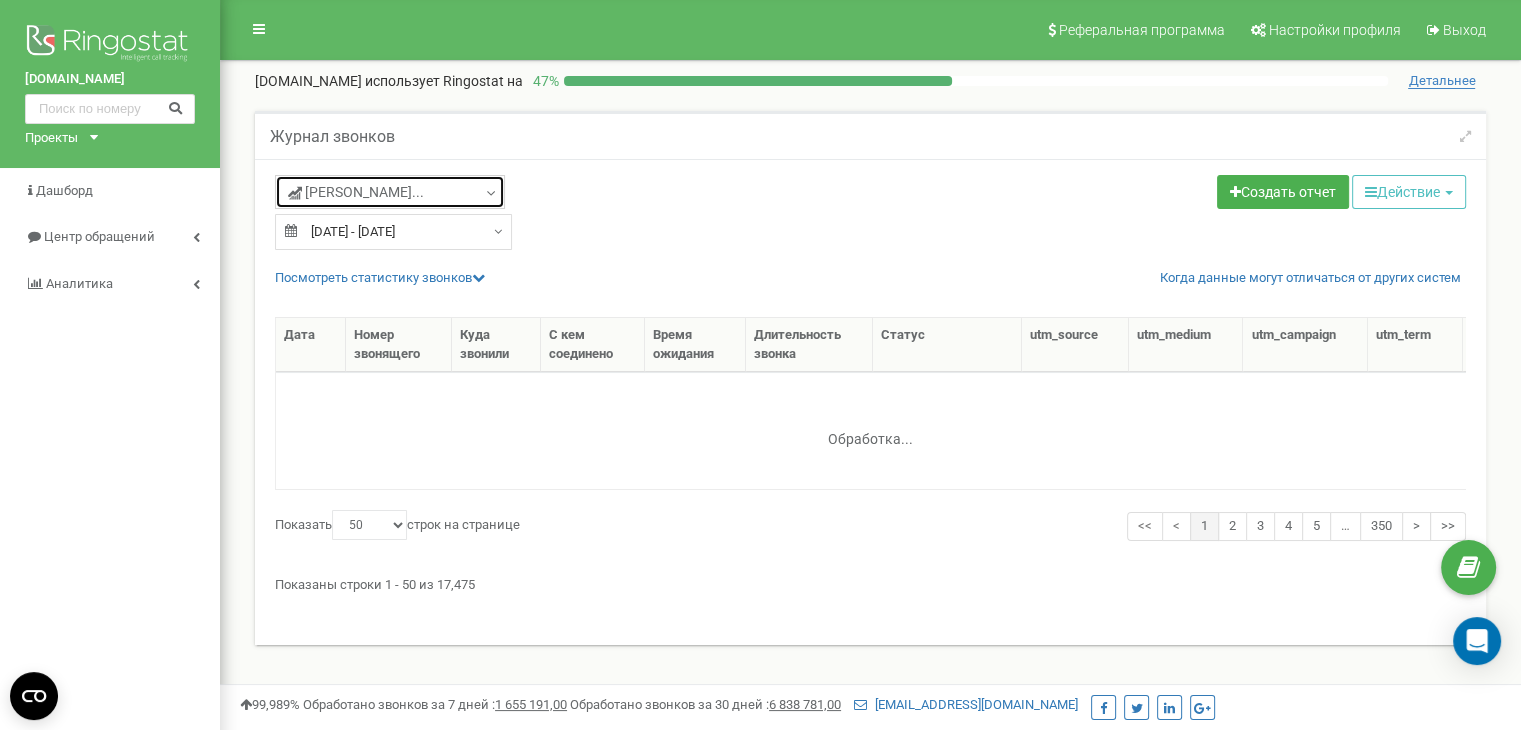 click on "Вихідні дзвінки..." at bounding box center (356, 192) 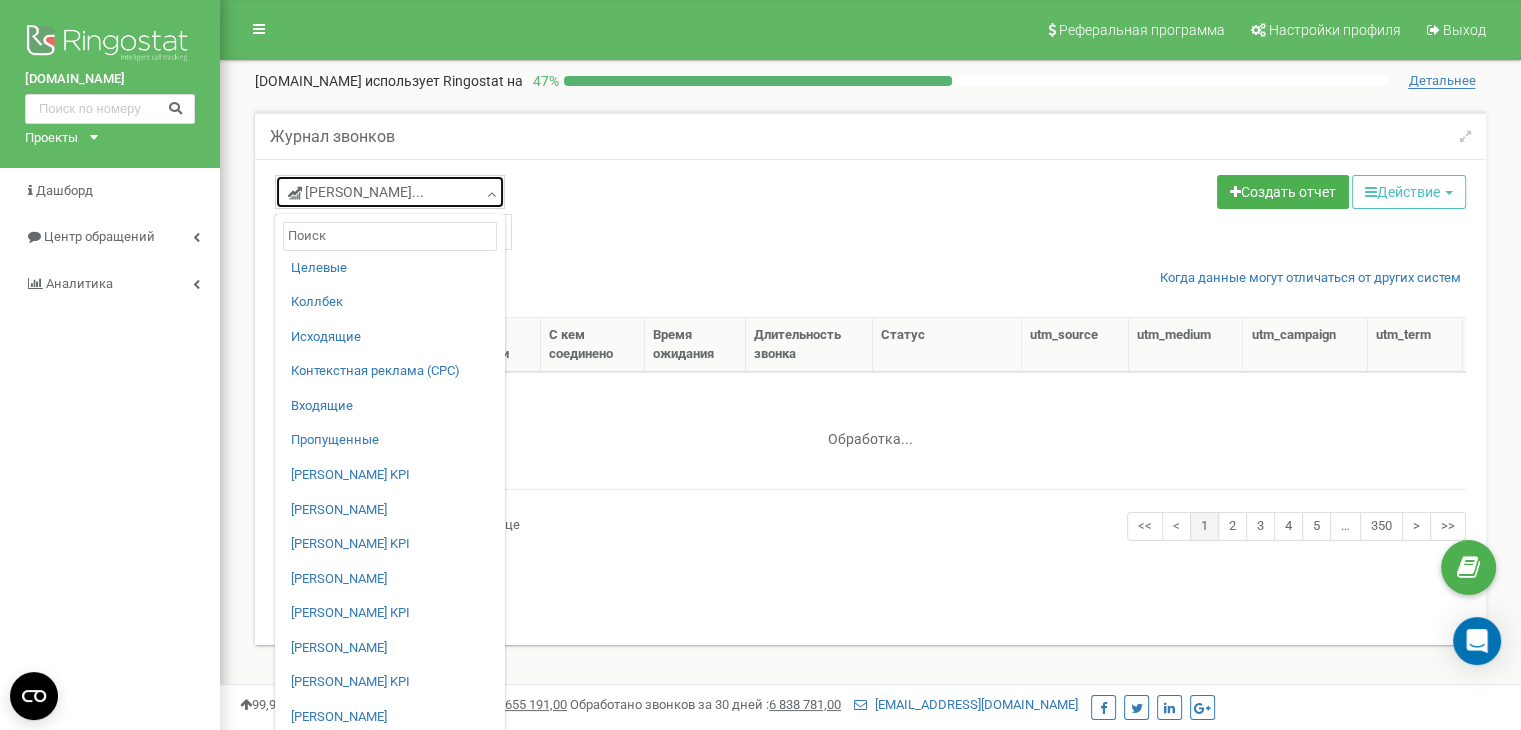 click on "Вихідні дзвінки..." at bounding box center (356, 192) 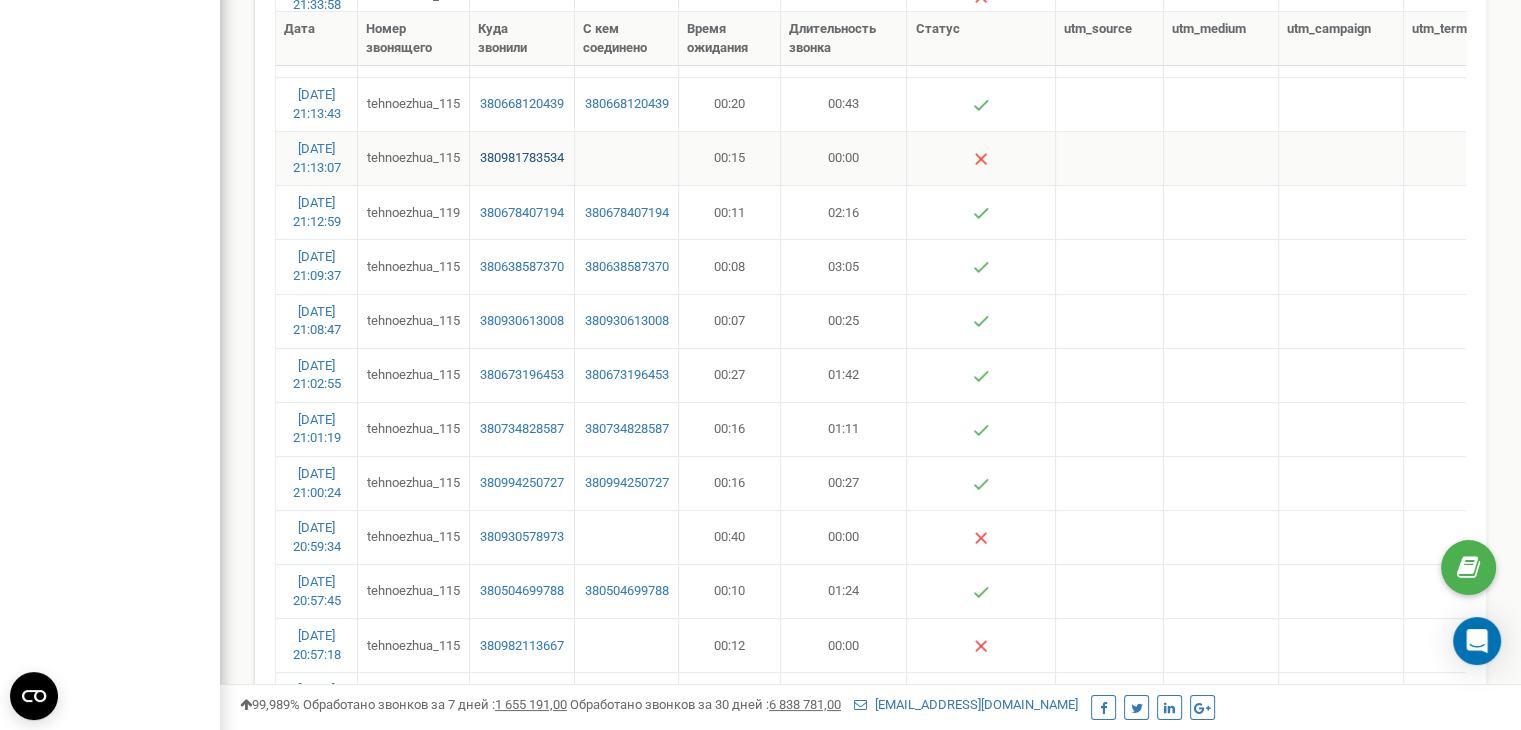 scroll, scrollTop: 0, scrollLeft: 0, axis: both 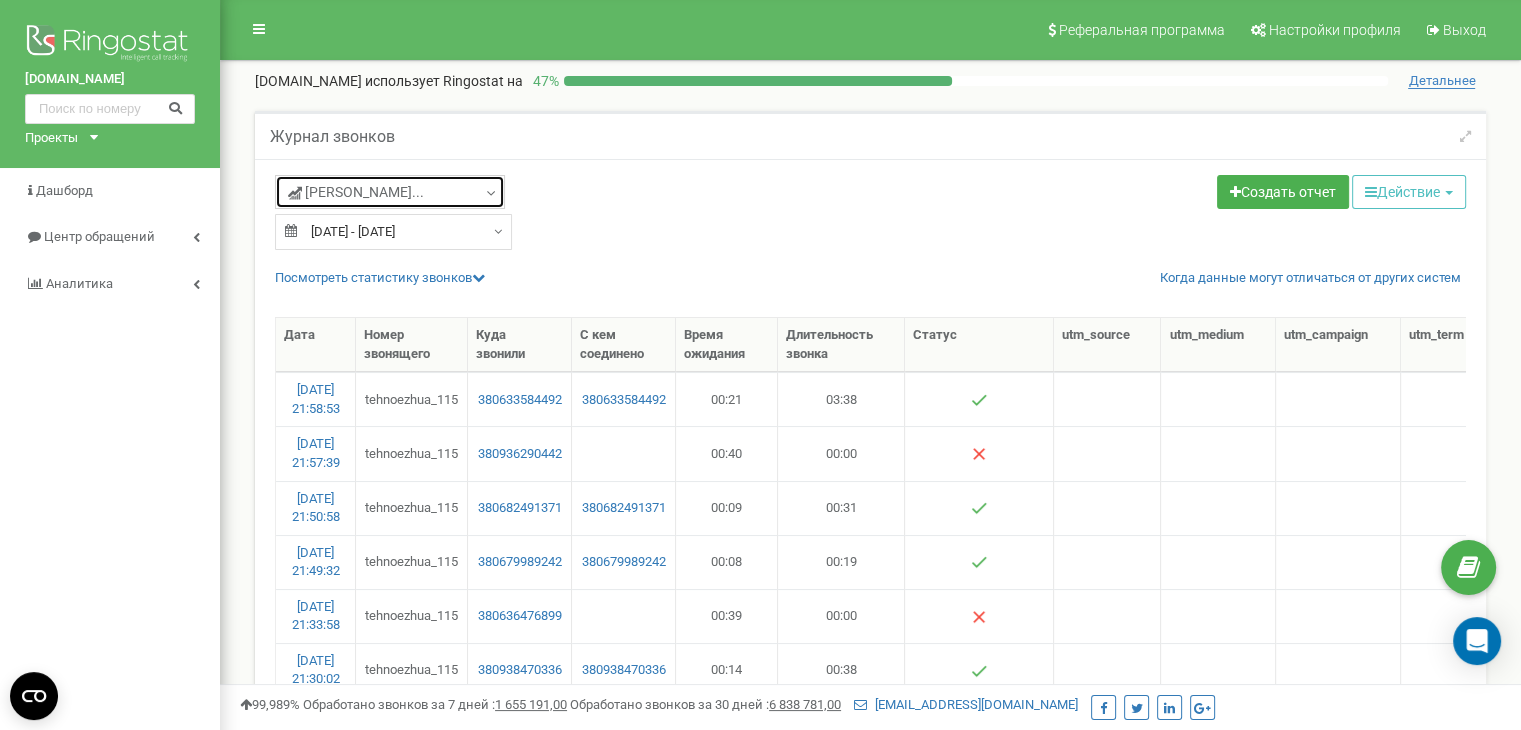 click on "Вихідні дзвінки..." at bounding box center [390, 192] 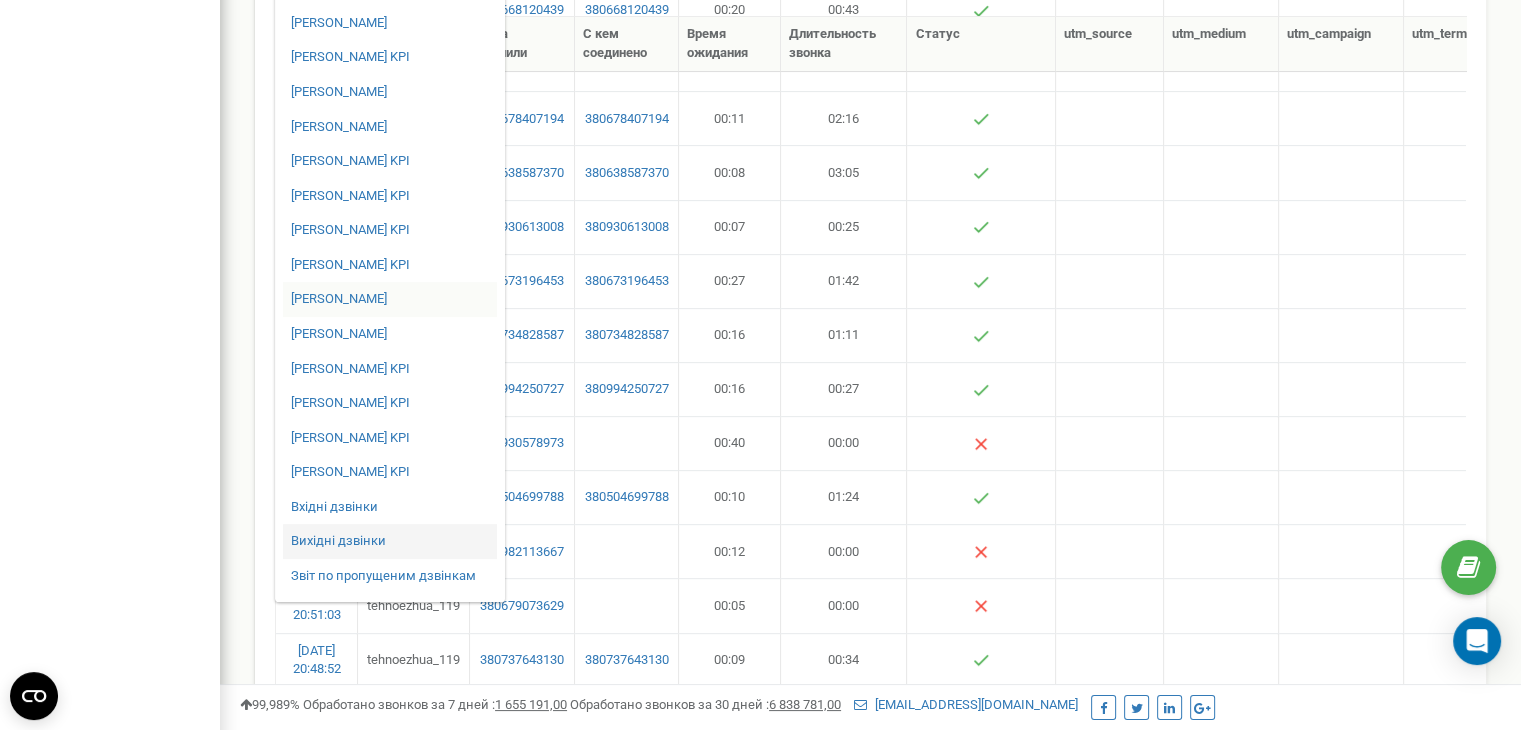 scroll, scrollTop: 700, scrollLeft: 0, axis: vertical 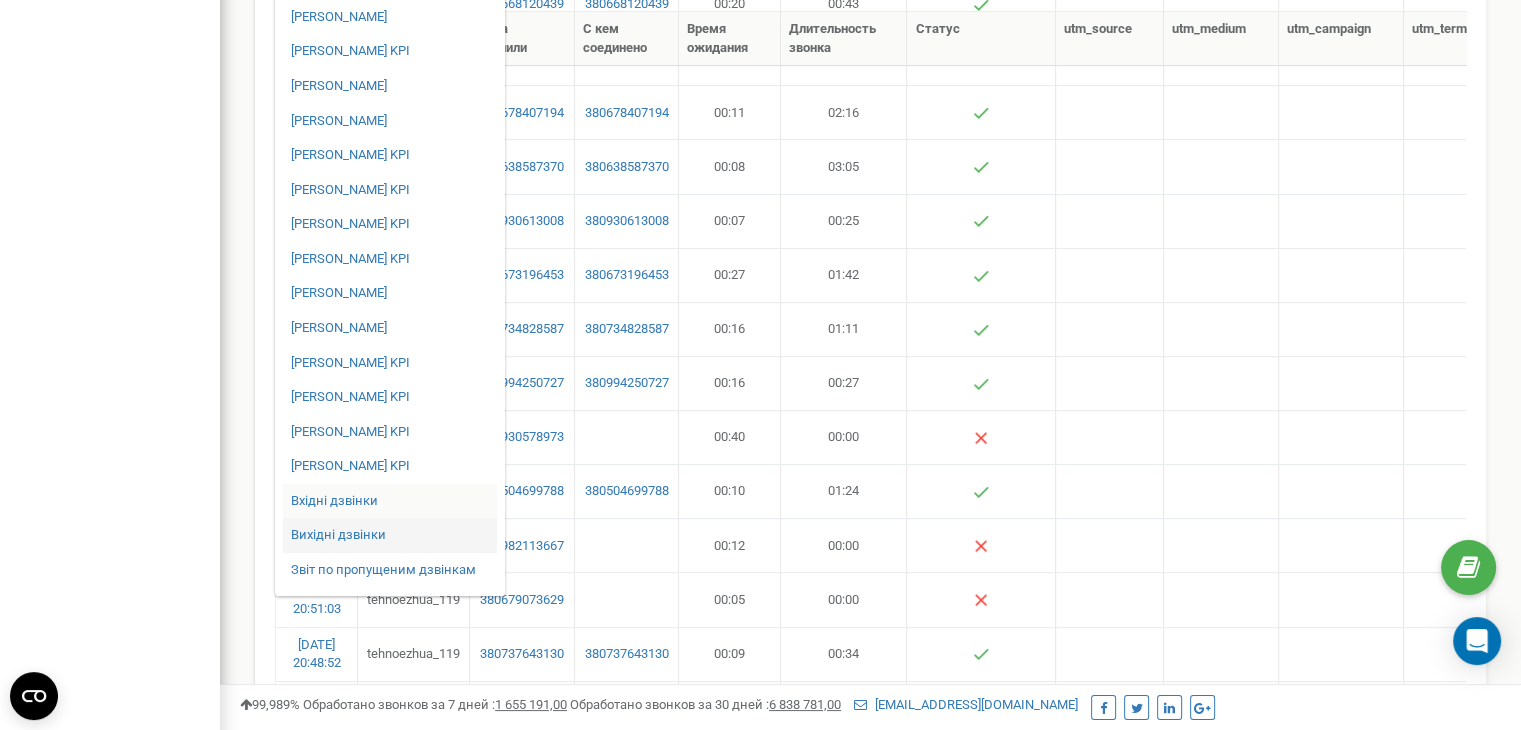 click on "Вхідні дзвінки" at bounding box center (390, 501) 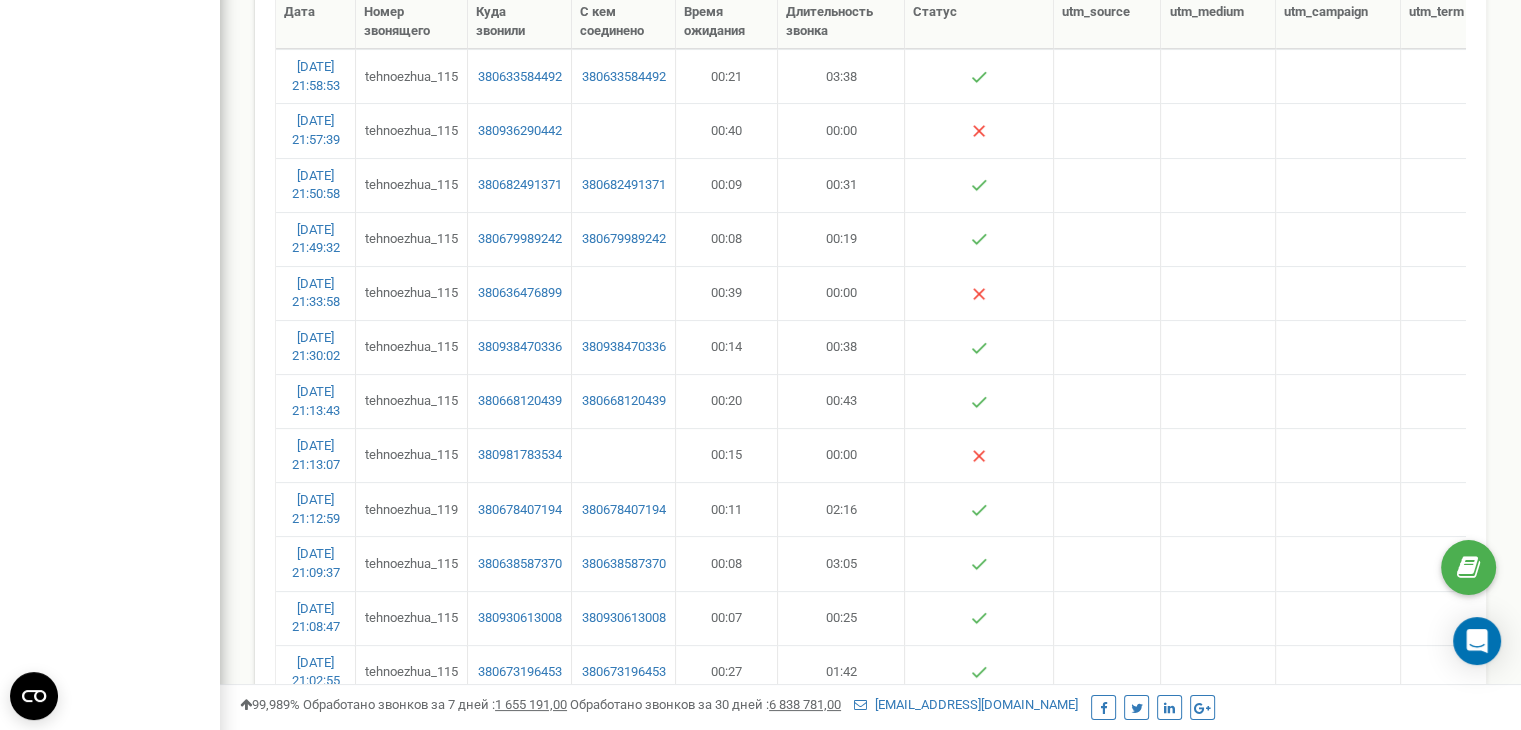 scroll, scrollTop: 0, scrollLeft: 0, axis: both 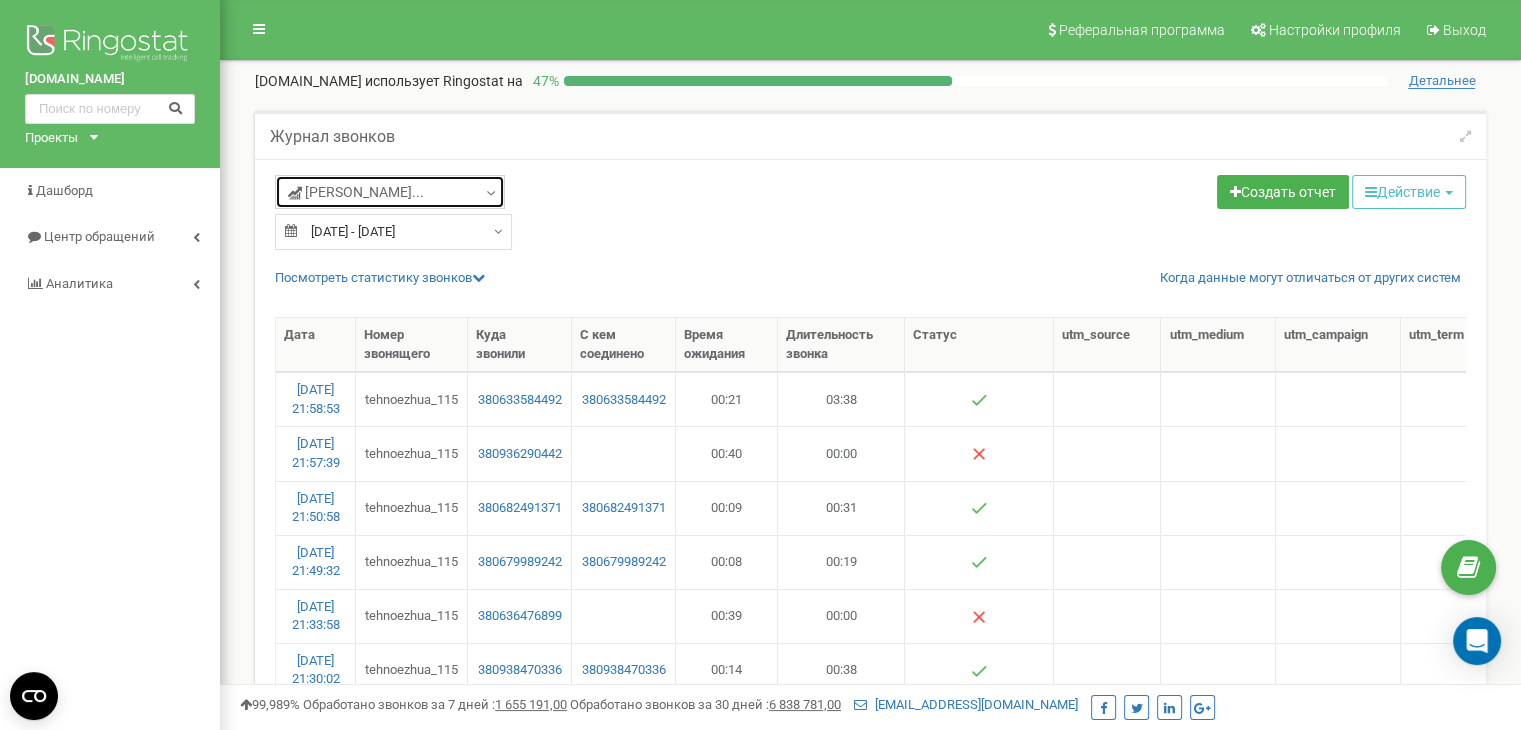 click on "Вихідні дзвінки..." at bounding box center (356, 192) 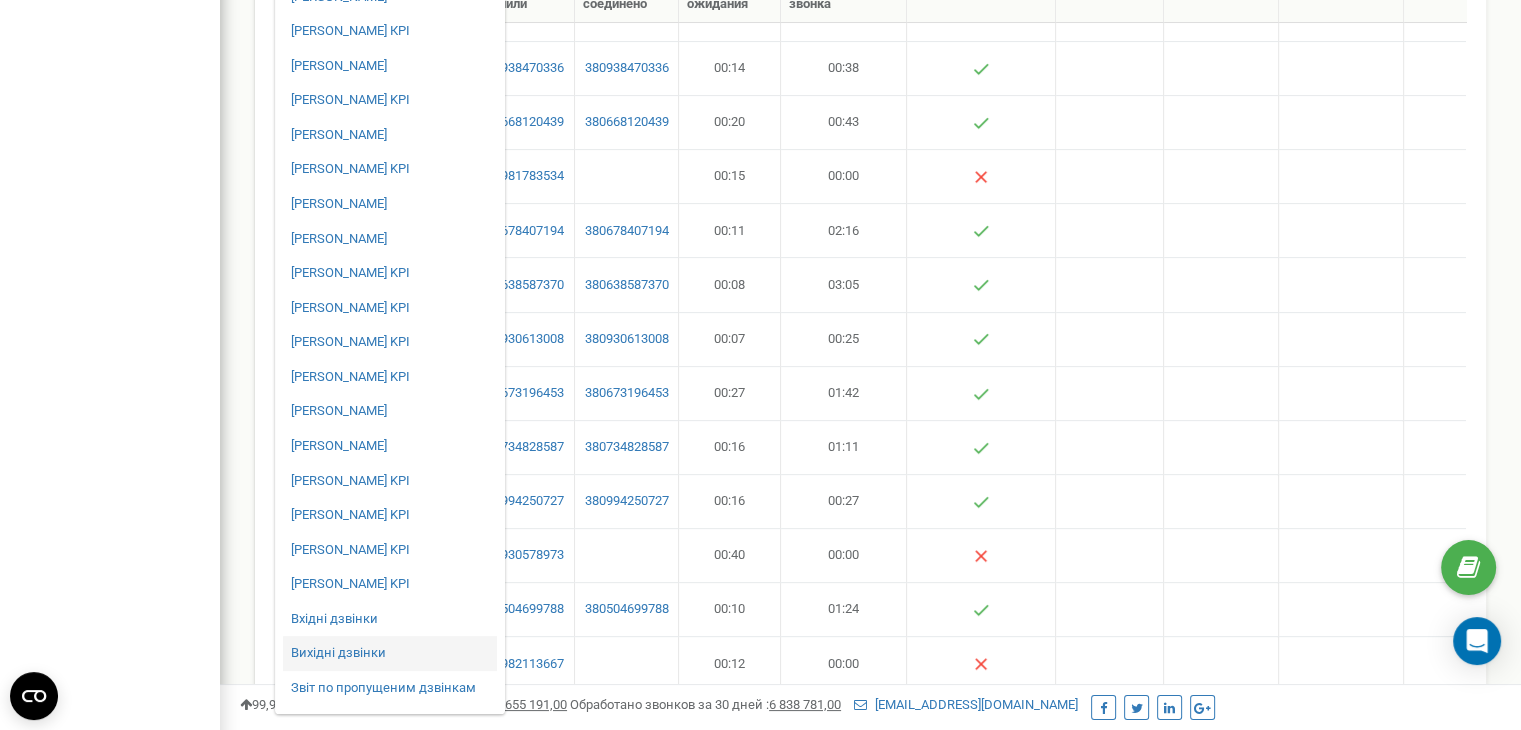 scroll, scrollTop: 900, scrollLeft: 0, axis: vertical 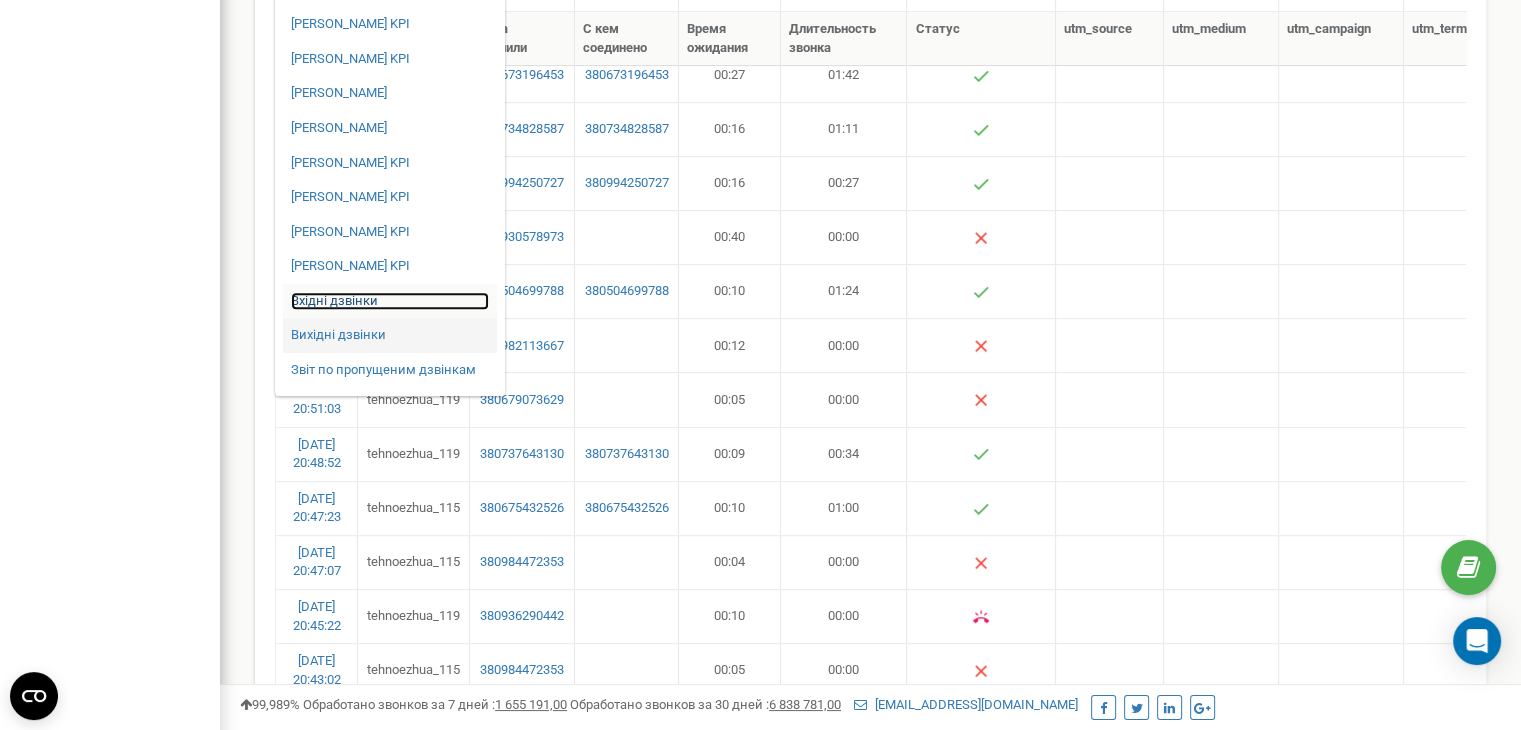 click on "Вхідні дзвінки" at bounding box center [390, 301] 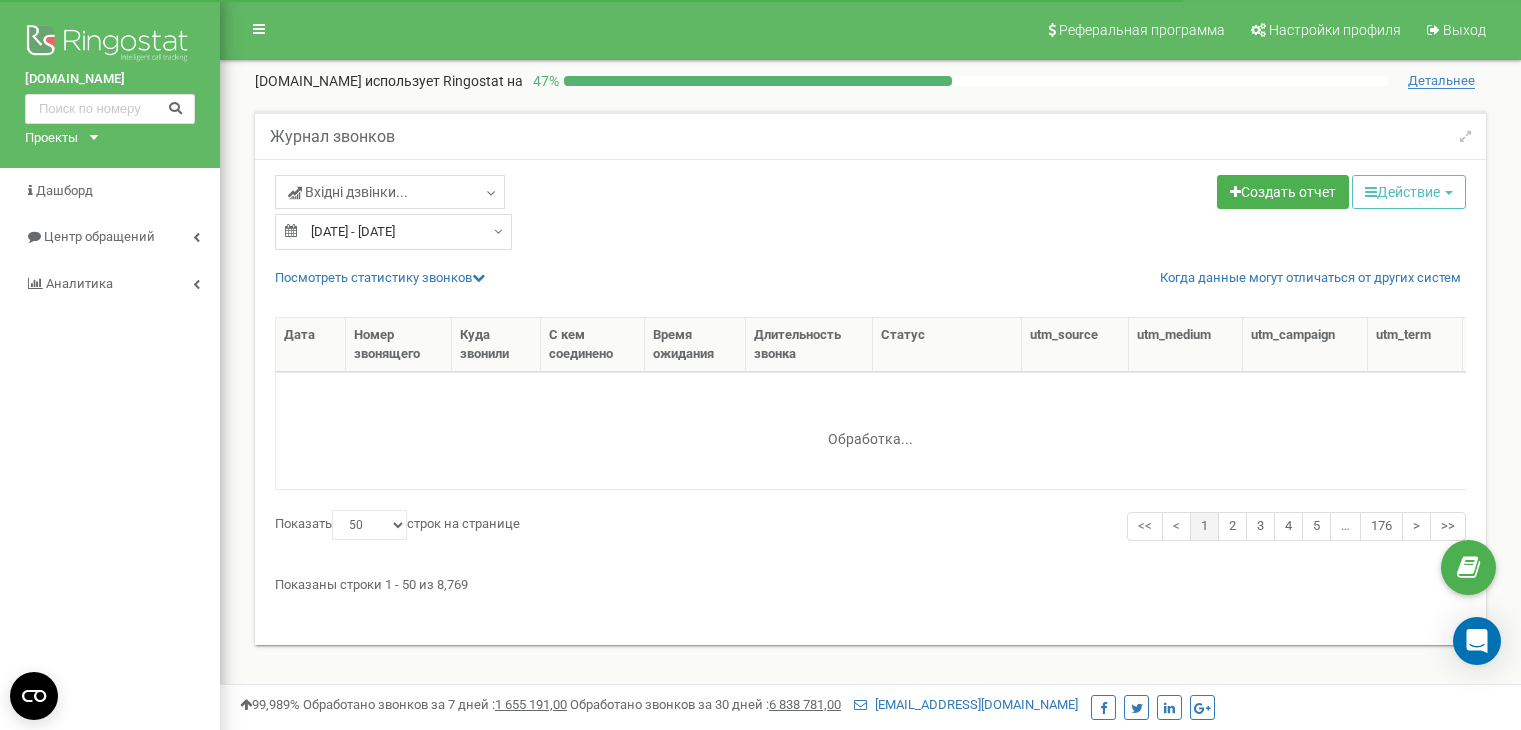 select on "50" 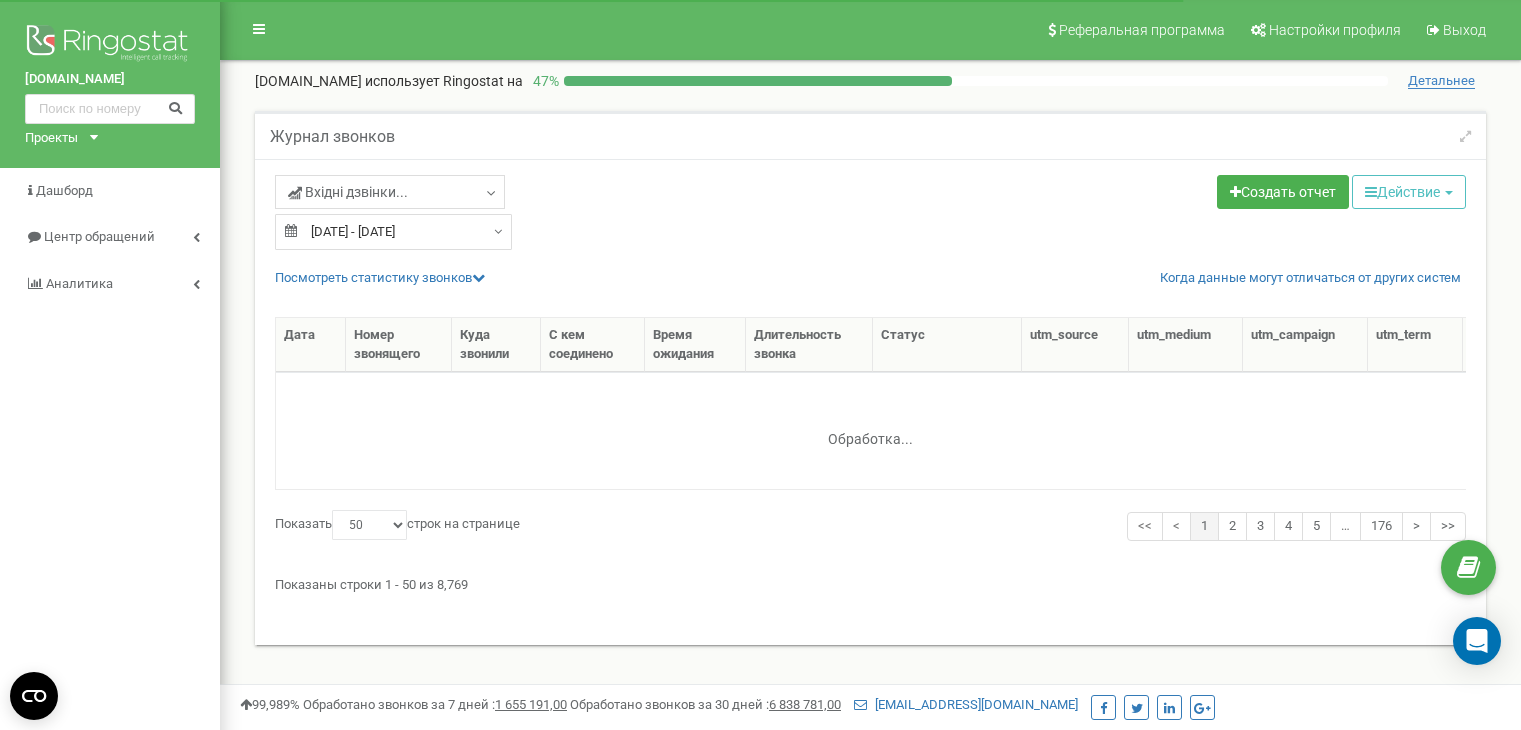 scroll, scrollTop: 0, scrollLeft: 0, axis: both 